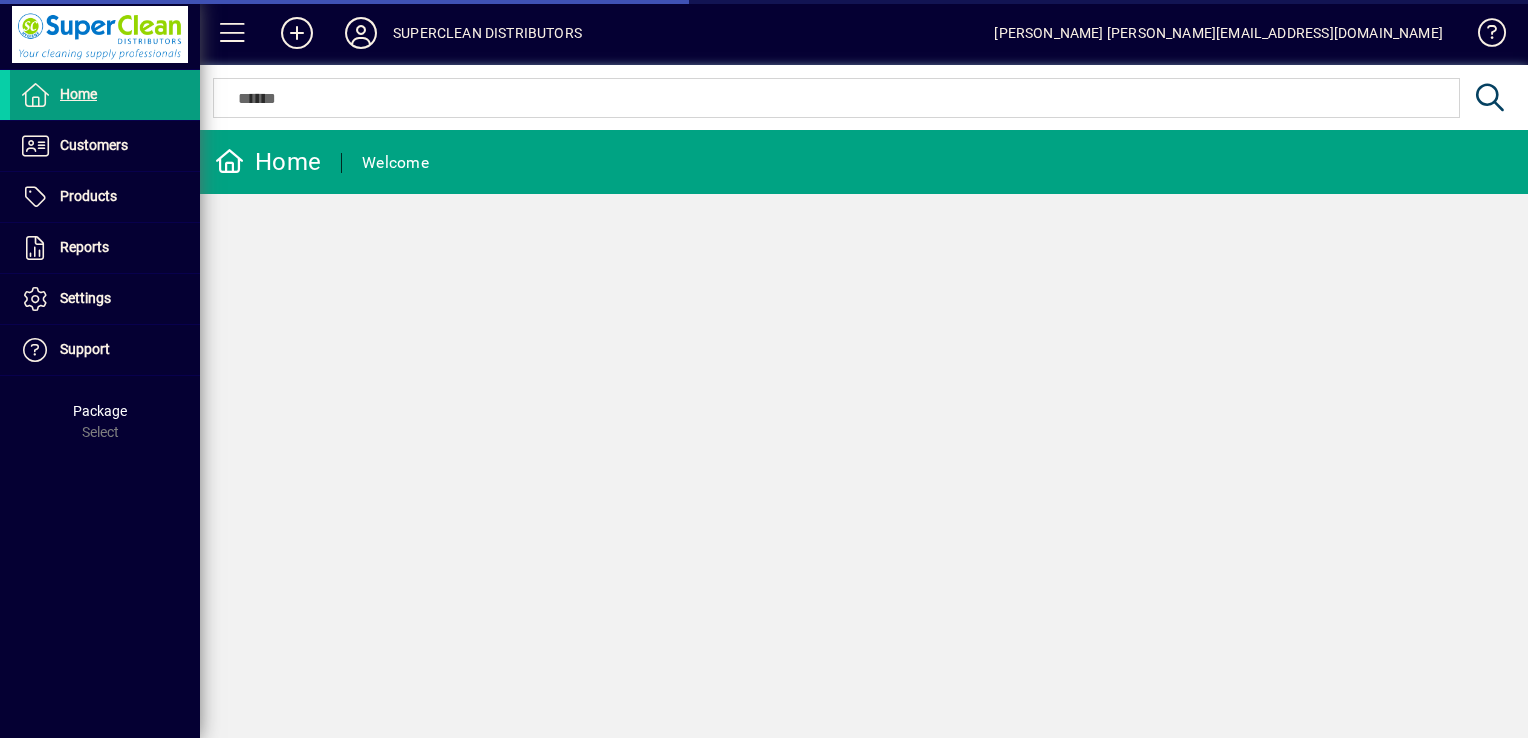 scroll, scrollTop: 0, scrollLeft: 0, axis: both 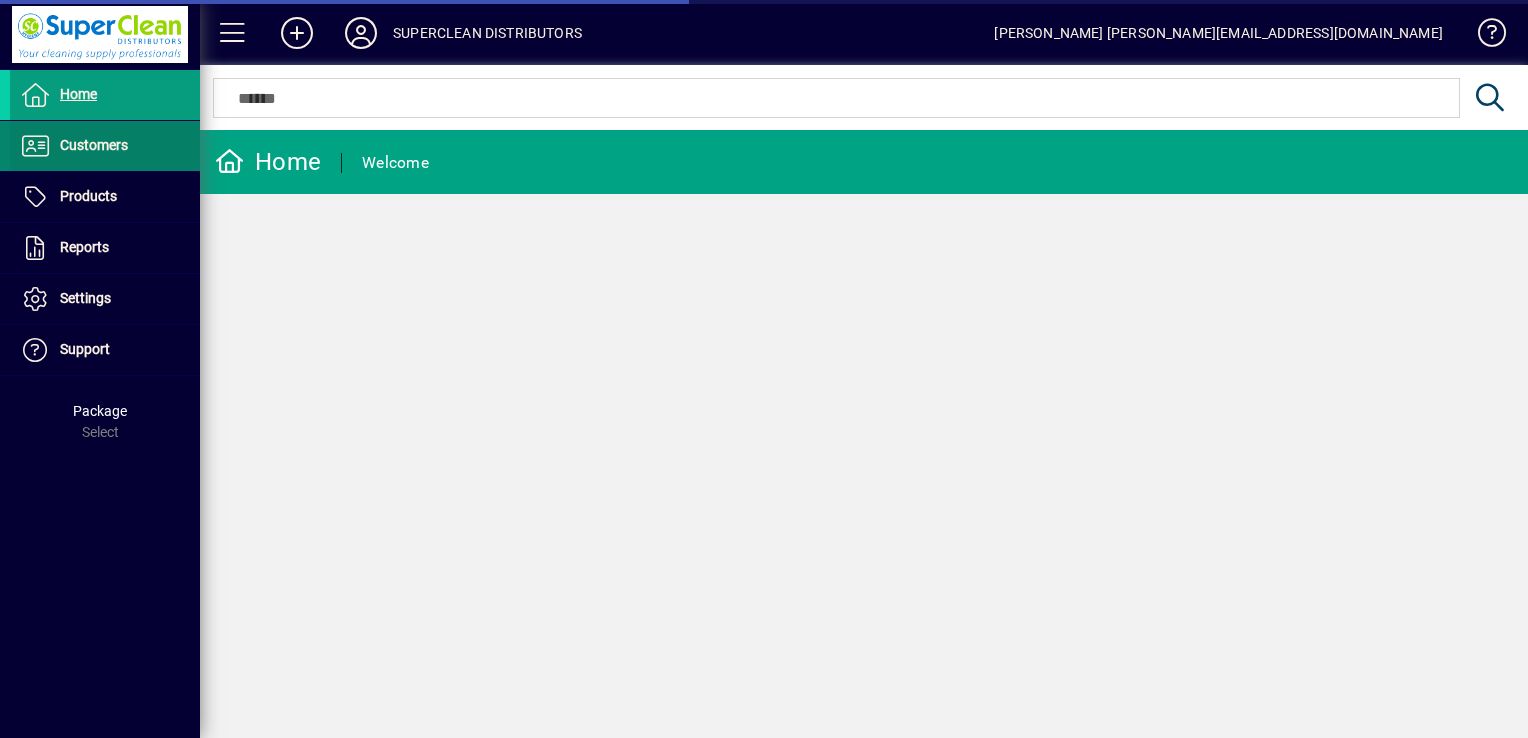 drag, startPoint x: 176, startPoint y: 109, endPoint x: 149, endPoint y: 128, distance: 33.01515 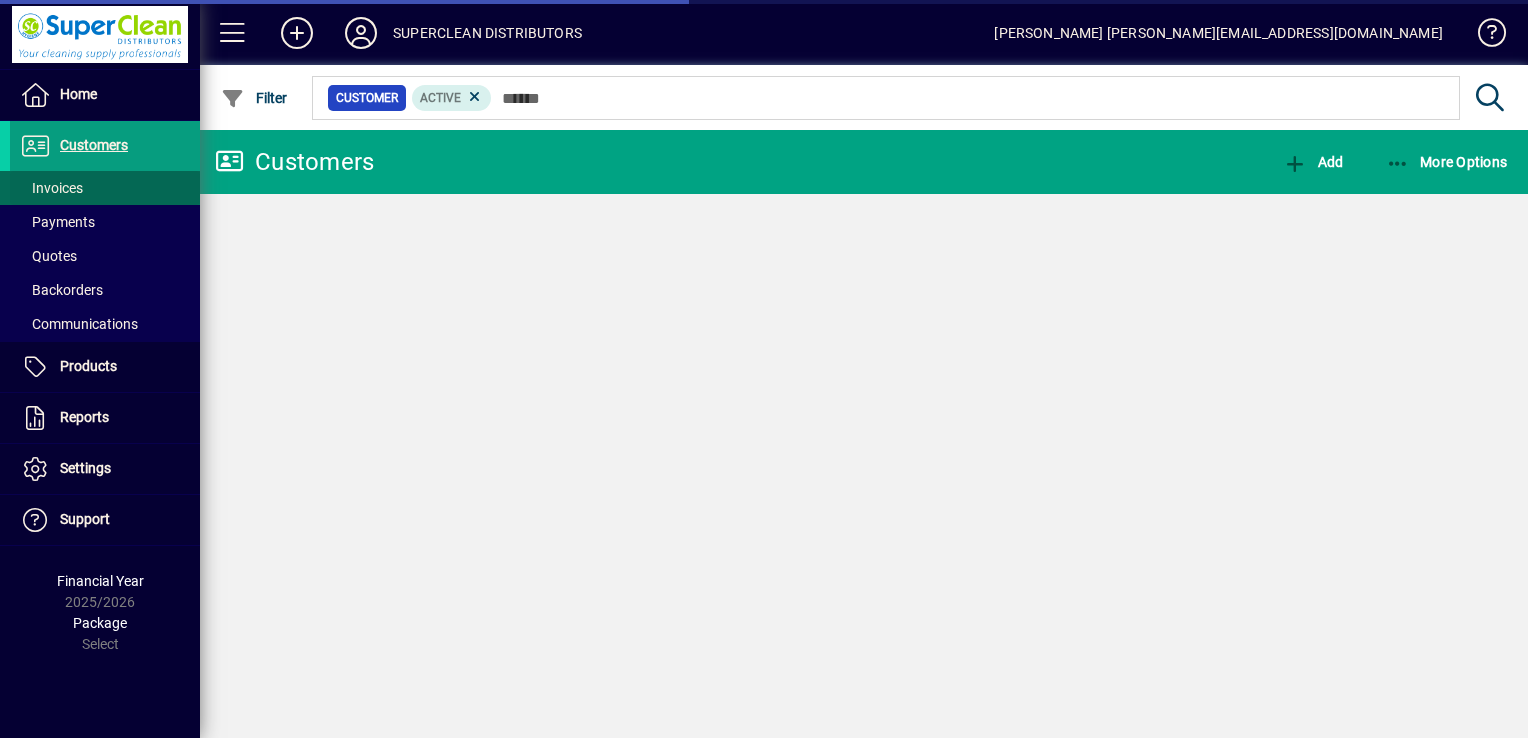 click at bounding box center [105, 188] 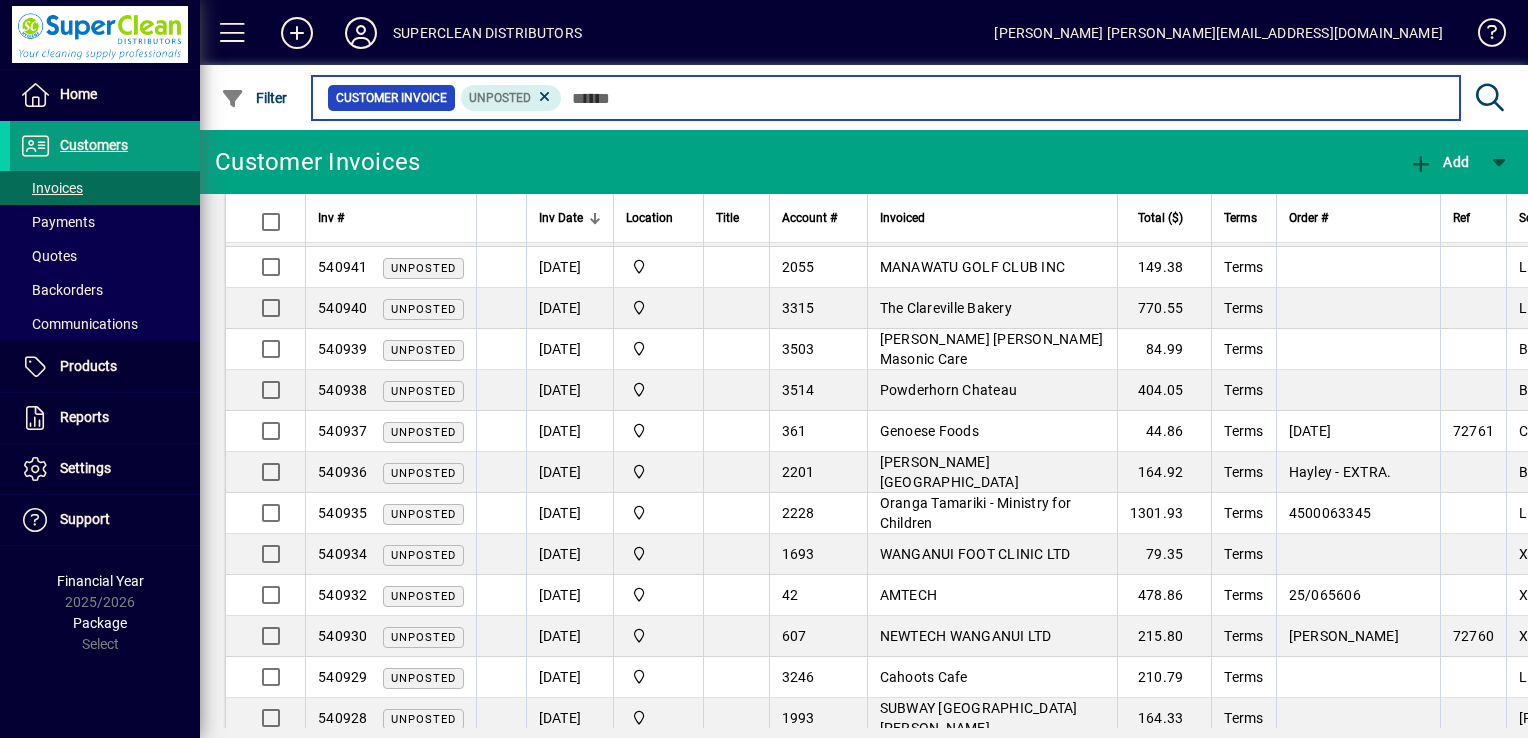 scroll, scrollTop: 596, scrollLeft: 0, axis: vertical 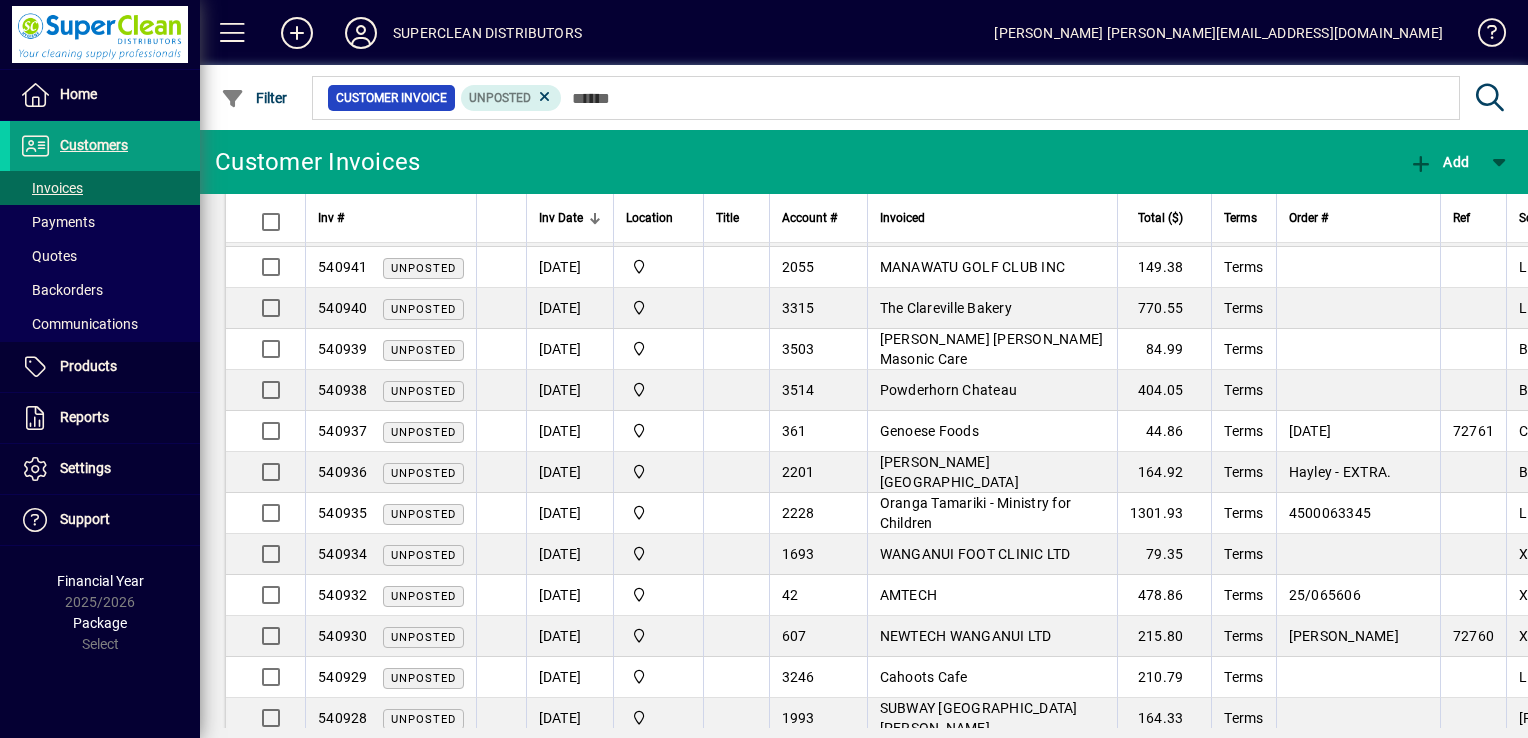 click on "[PERSON_NAME] [PERSON_NAME] Masonic Care" at bounding box center [992, 349] 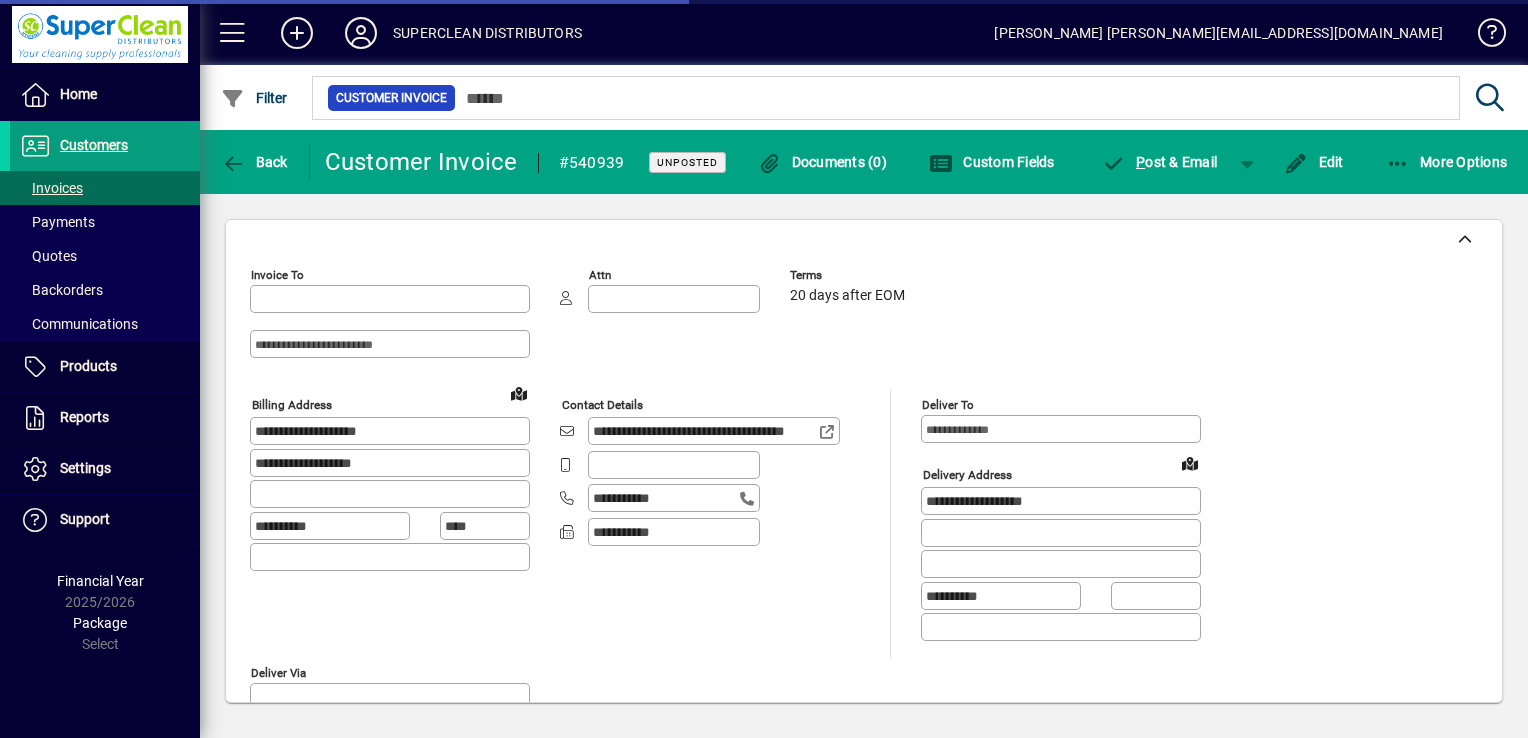 type on "**********" 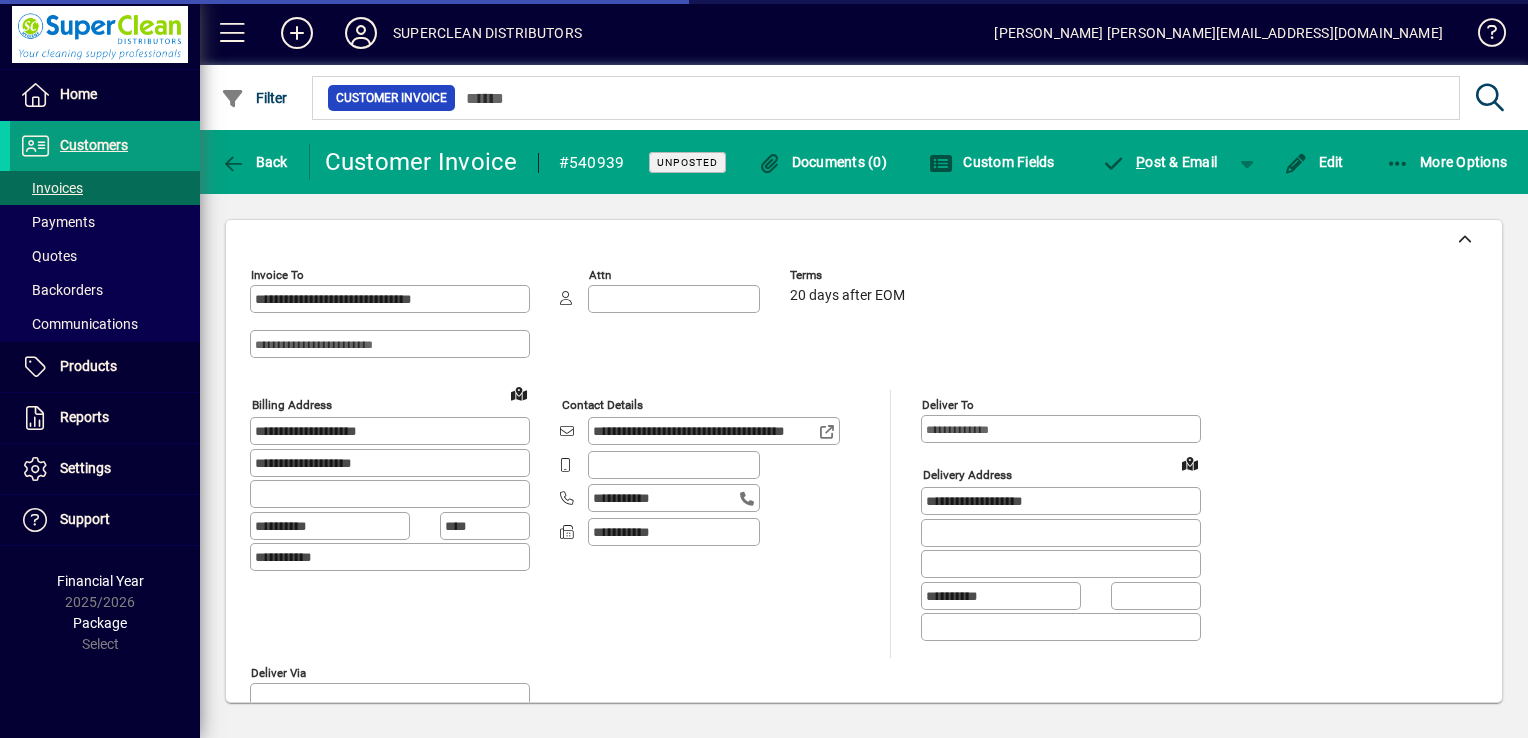 type on "*********" 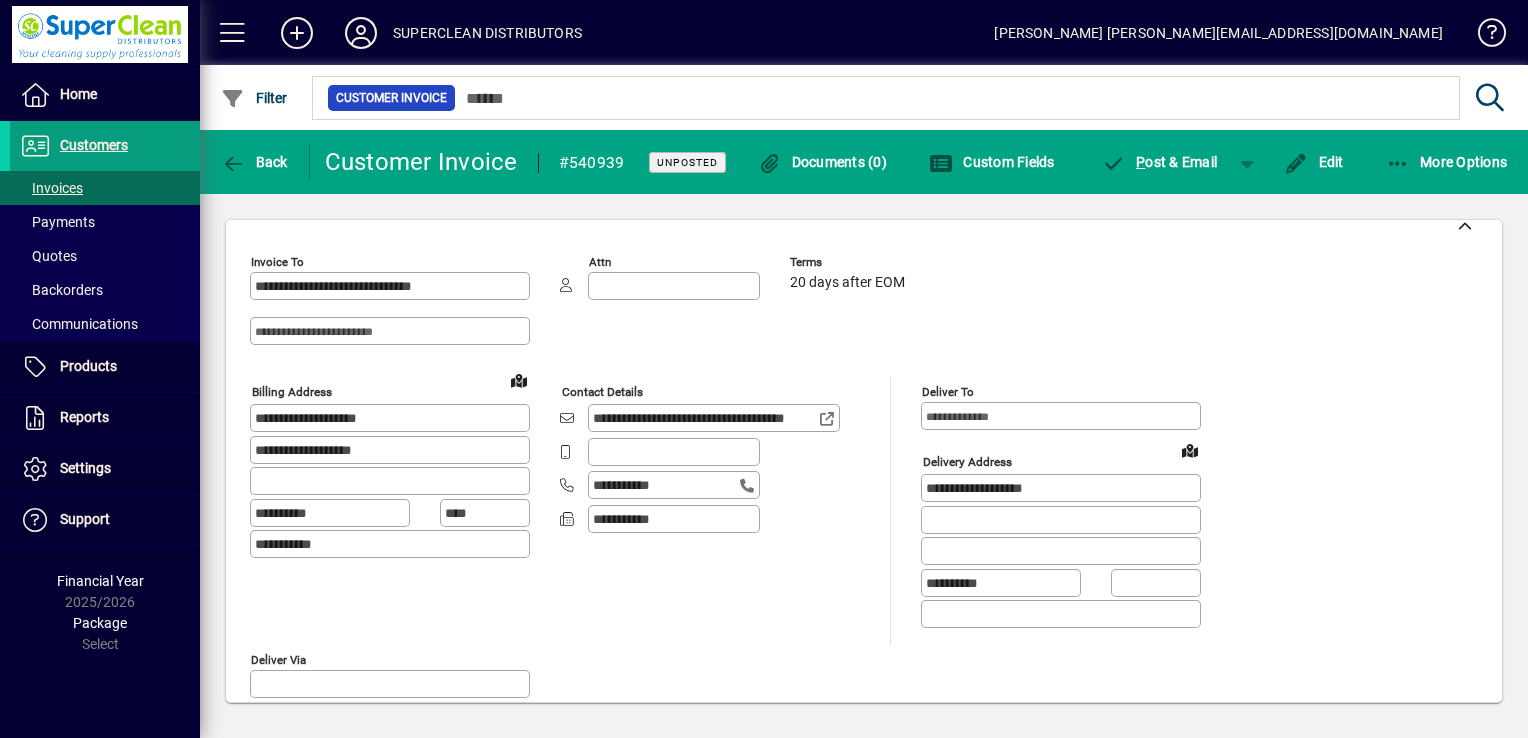 scroll, scrollTop: 0, scrollLeft: 0, axis: both 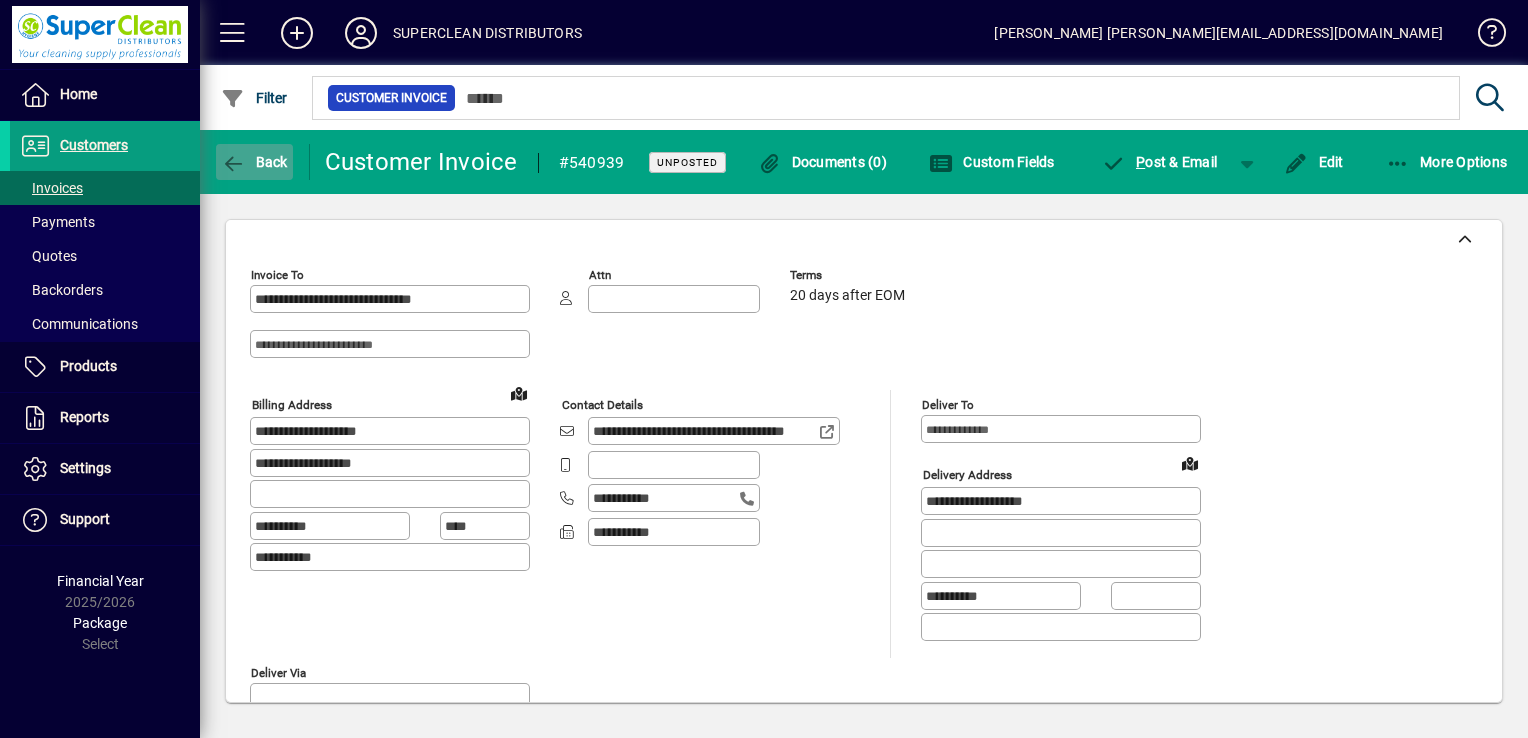 click 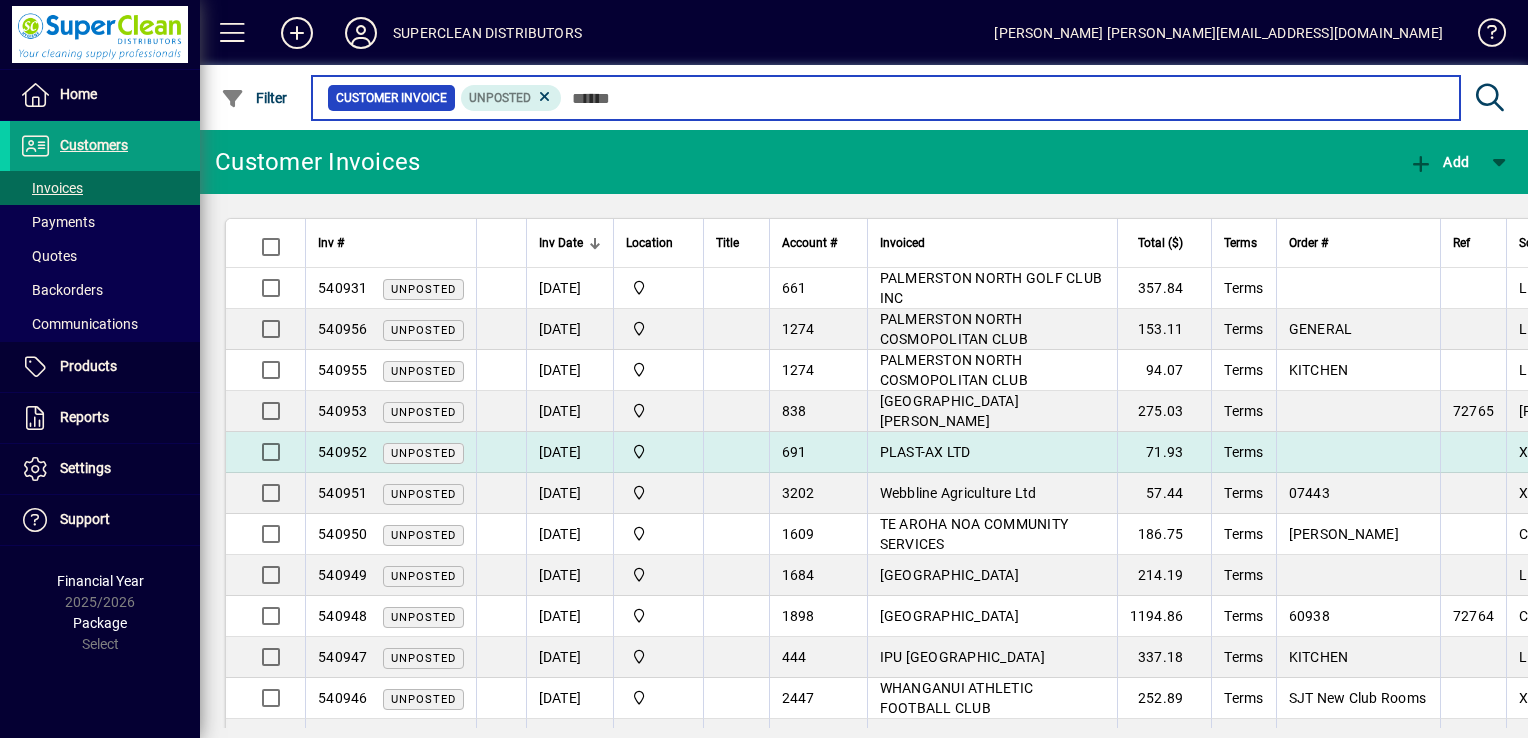 scroll, scrollTop: 0, scrollLeft: 0, axis: both 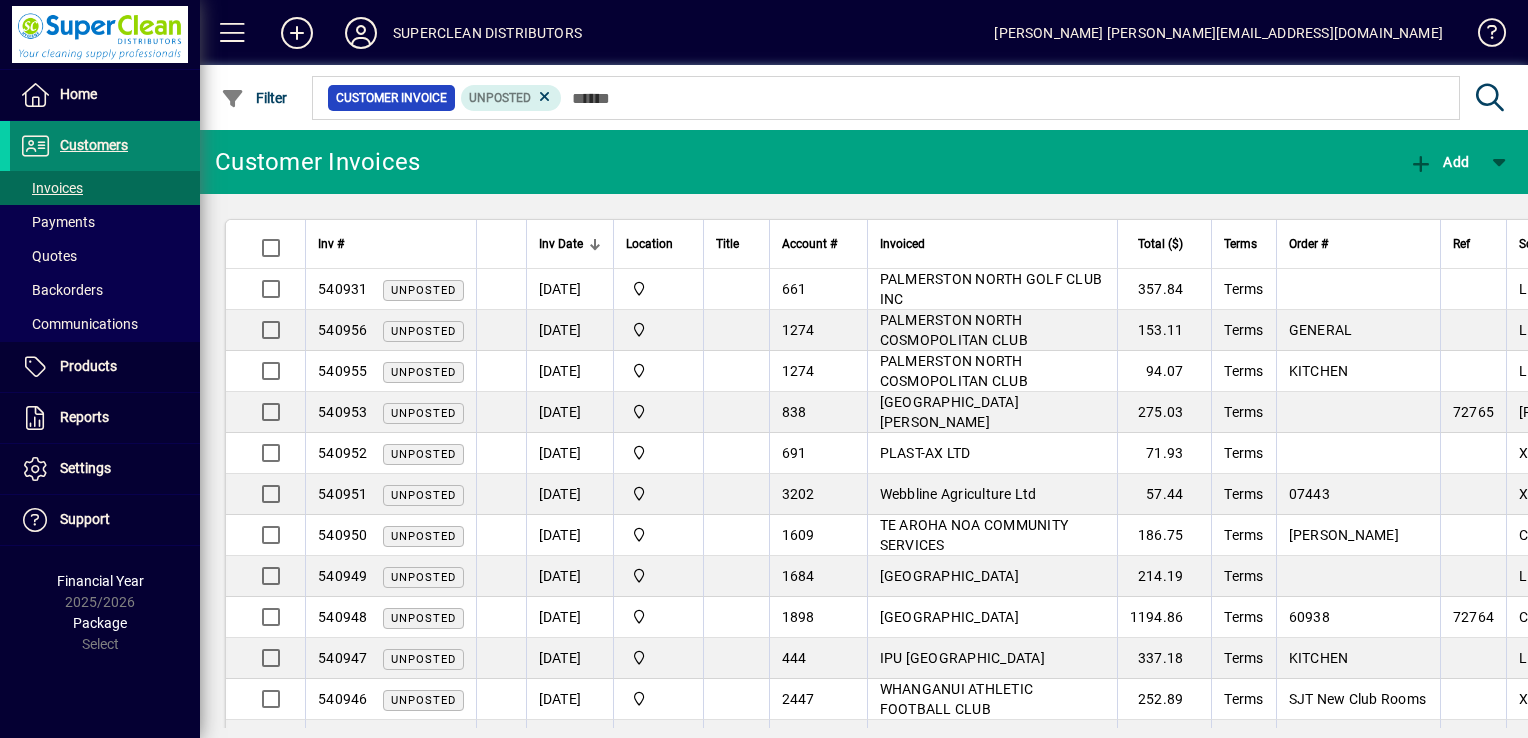 click on "Customers" at bounding box center (94, 145) 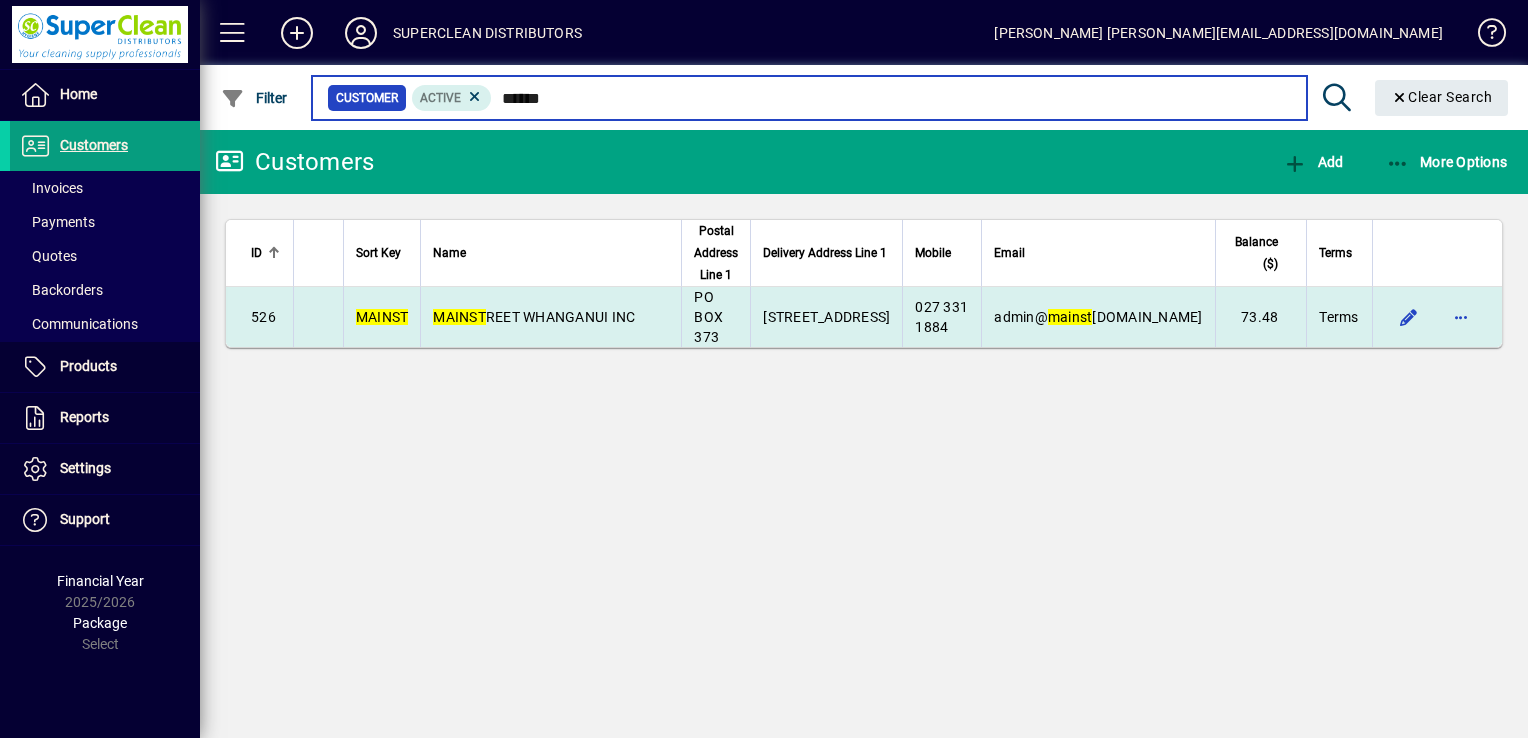 type on "******" 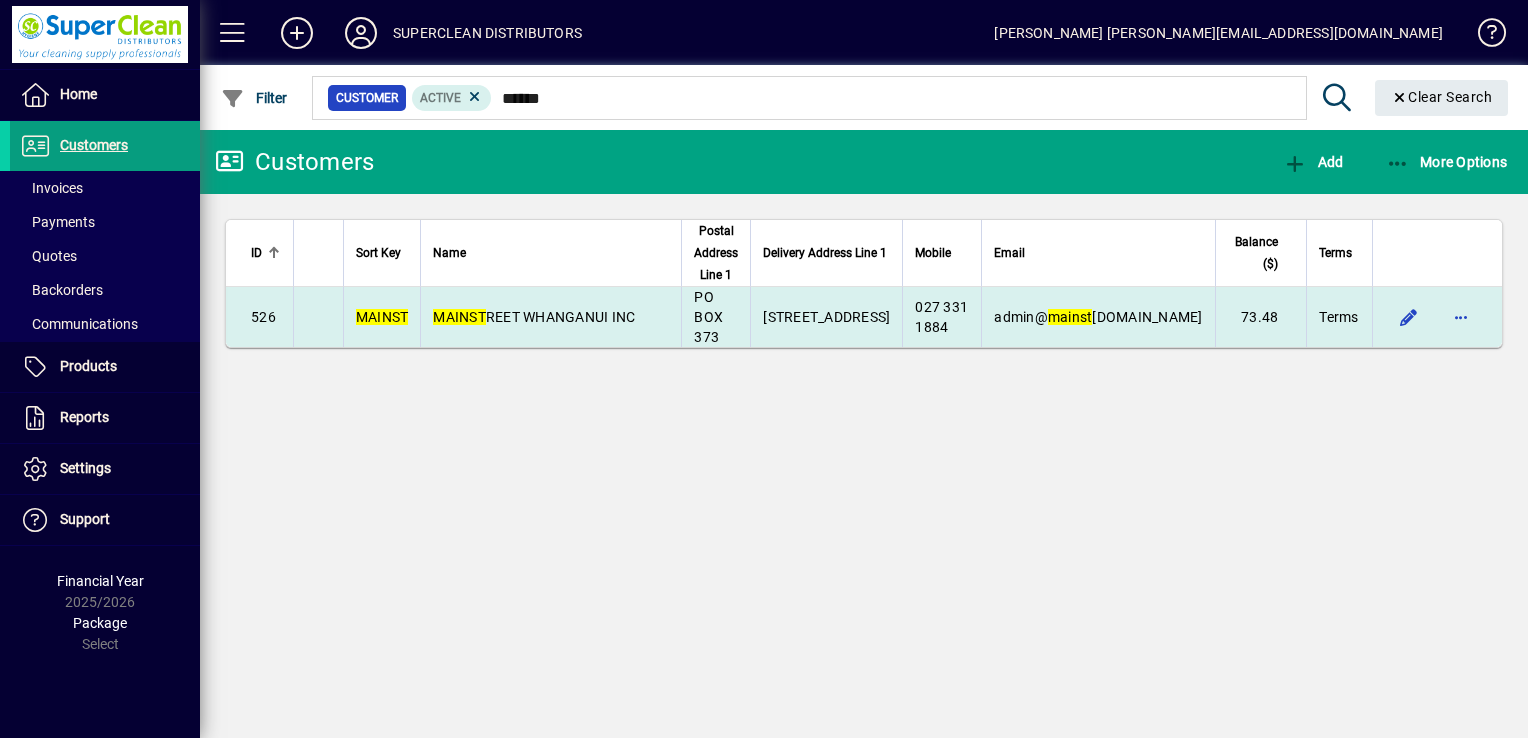 click on "admin@ mainst [DOMAIN_NAME]" at bounding box center [1097, 317] 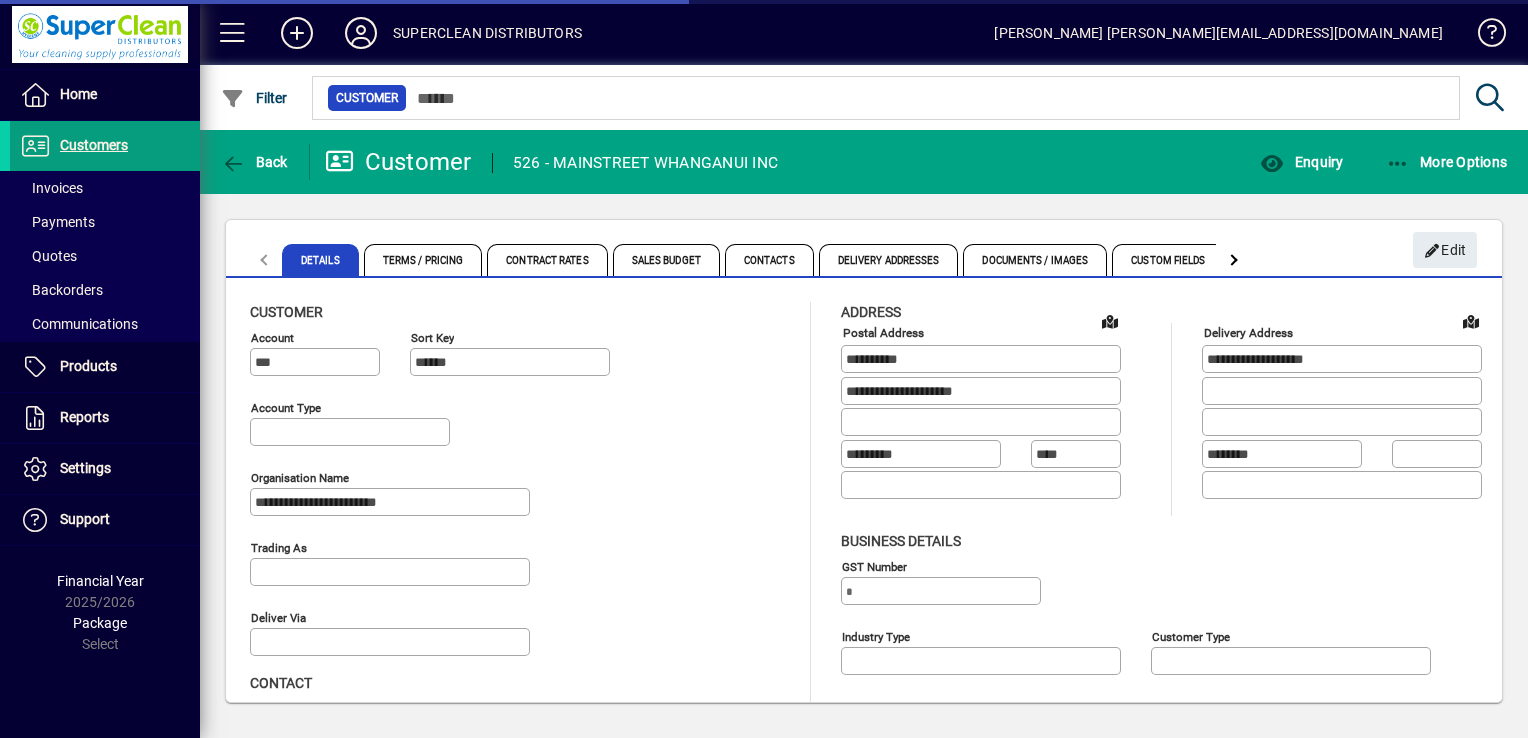 type on "**********" 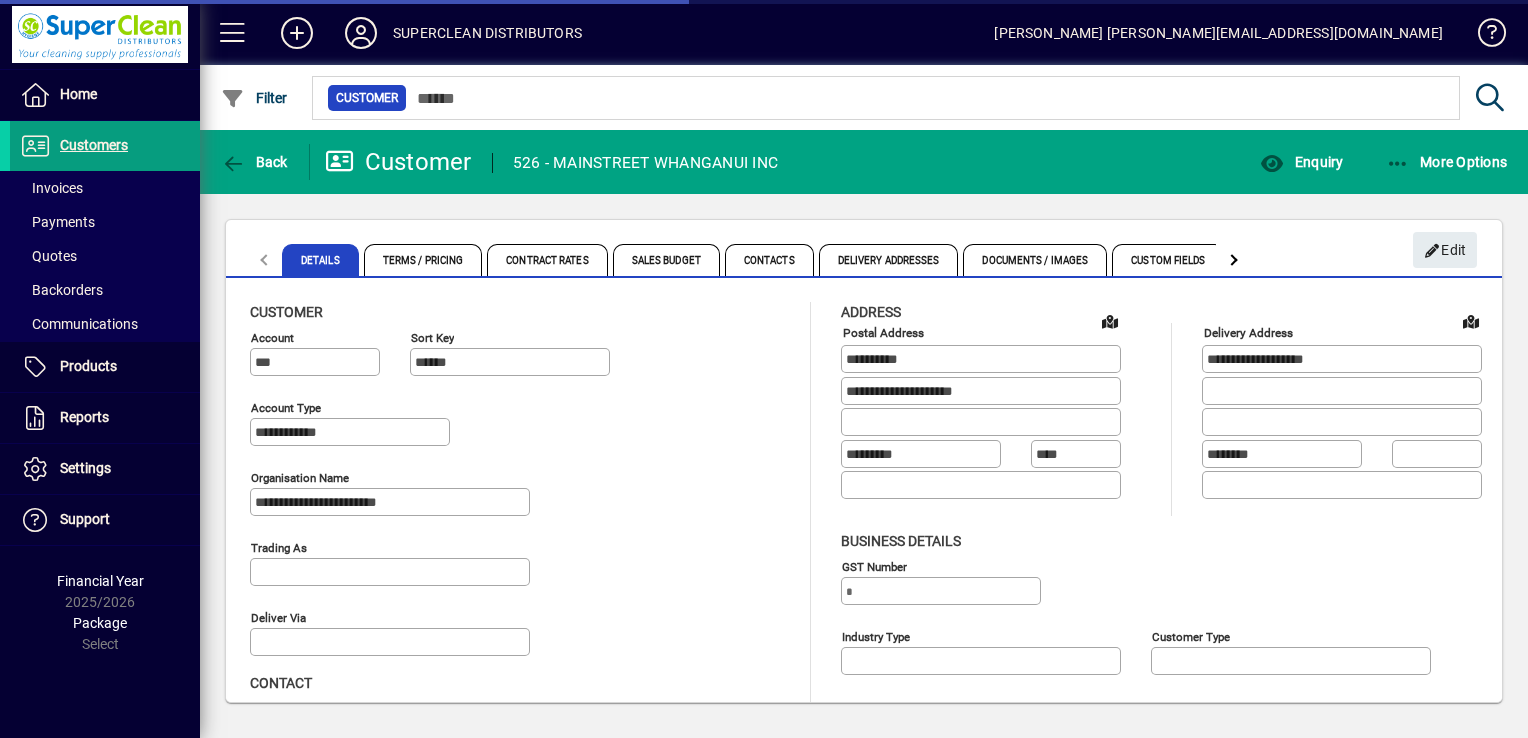 type on "**********" 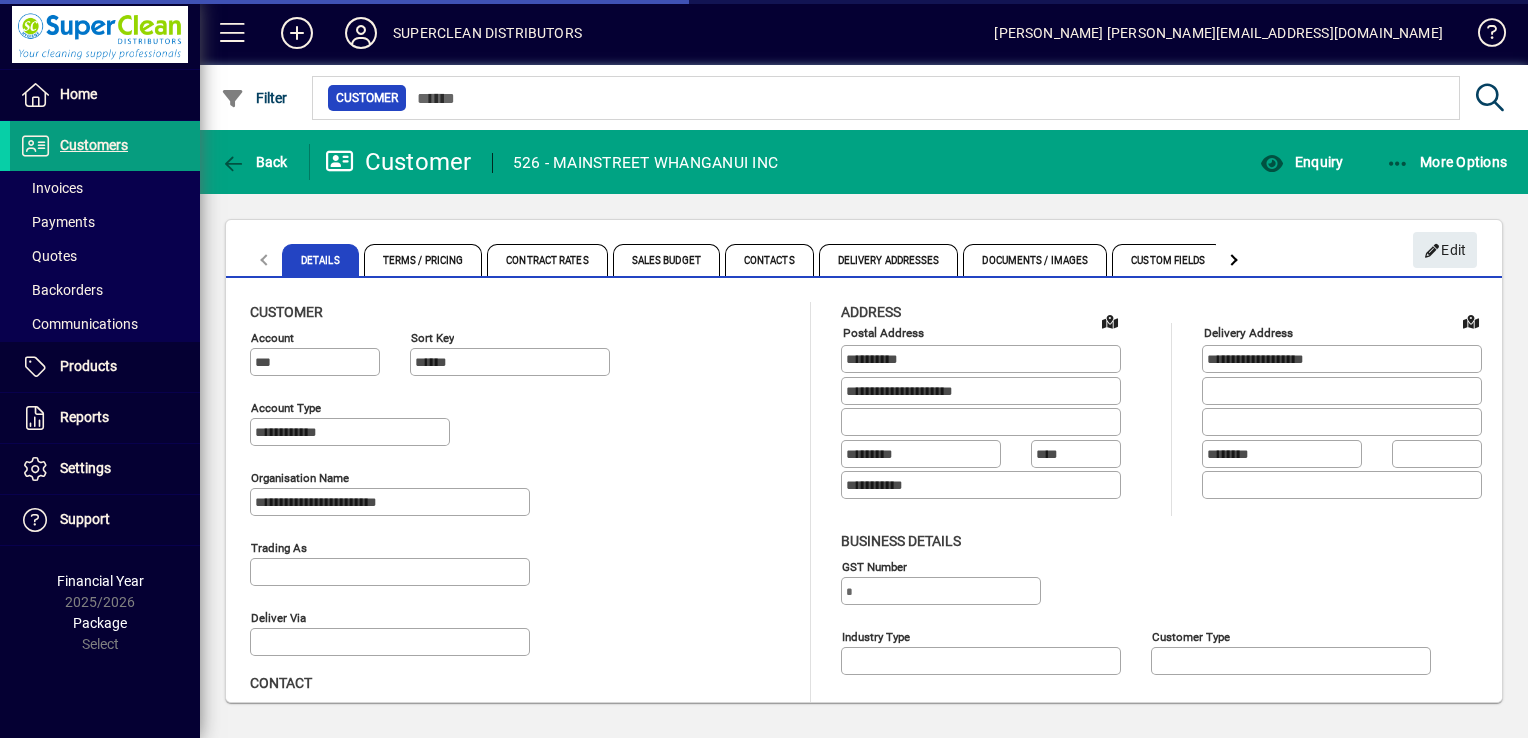 type on "******" 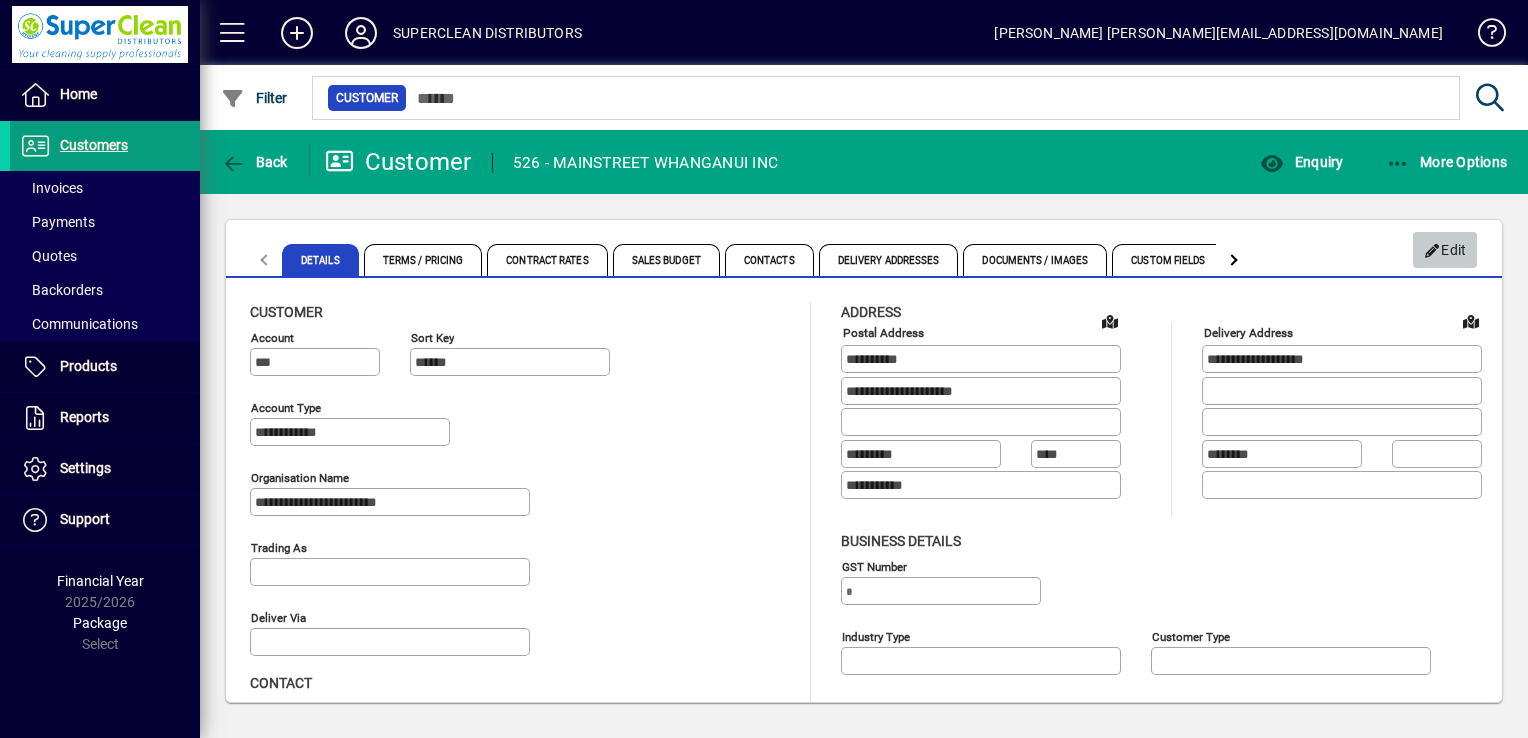 click on "Edit" 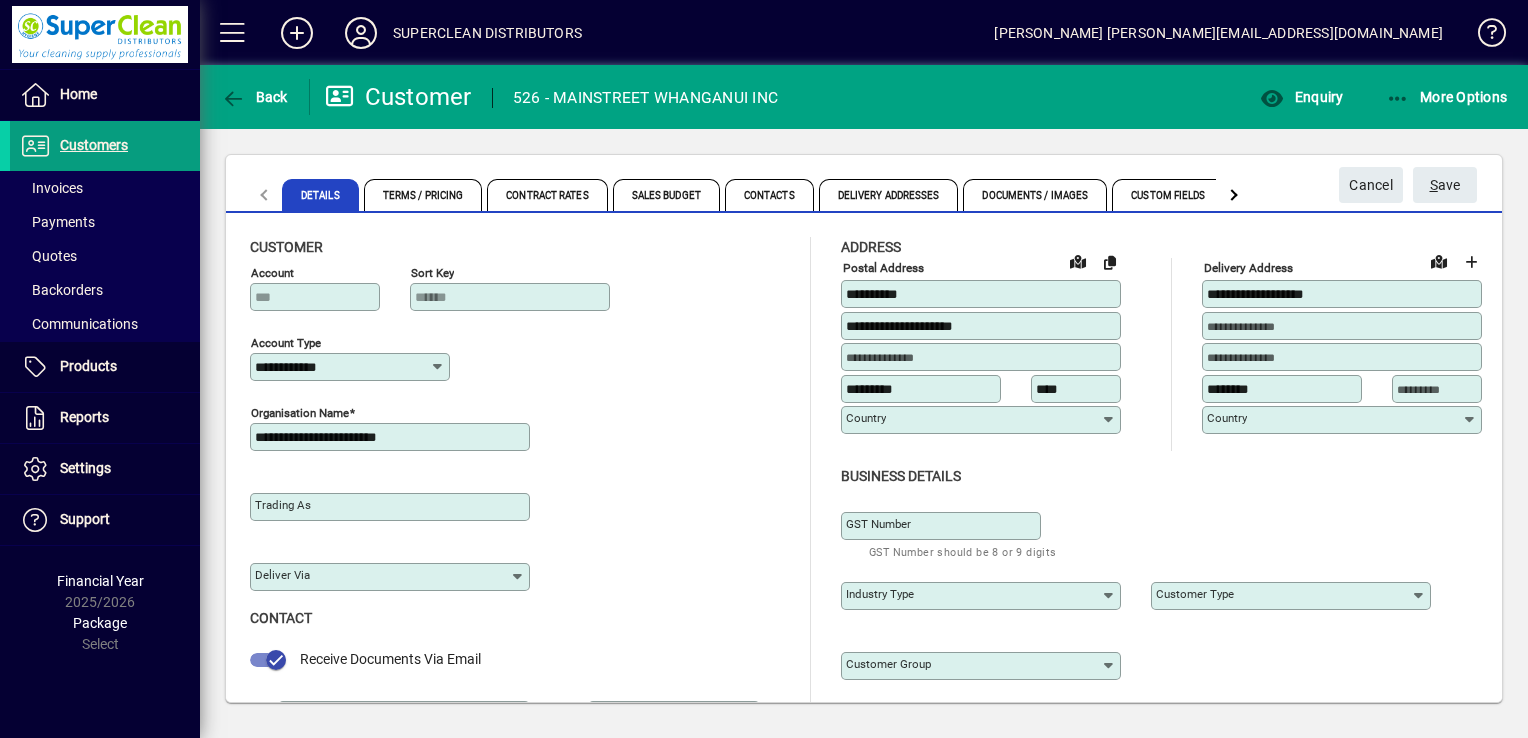 type on "**********" 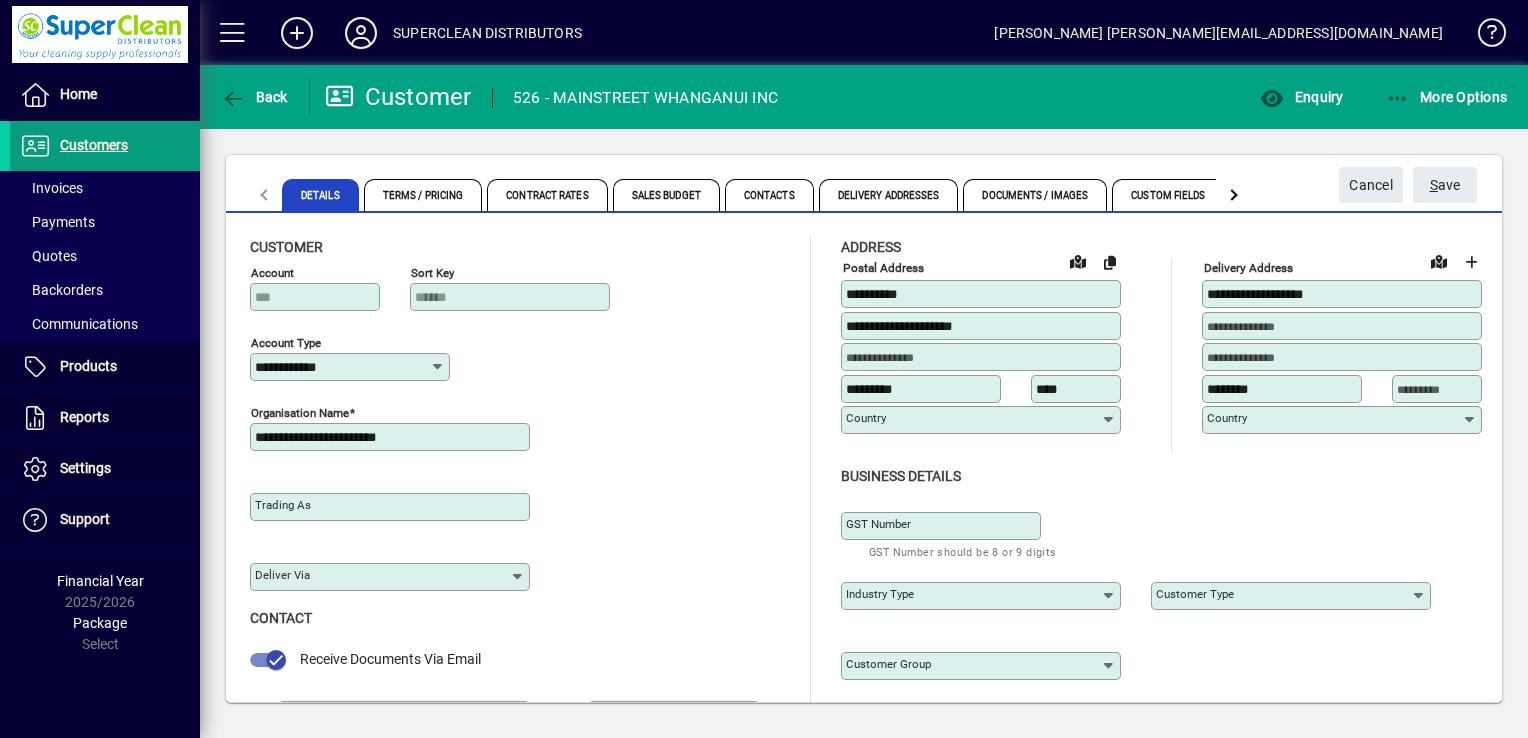 type on "**********" 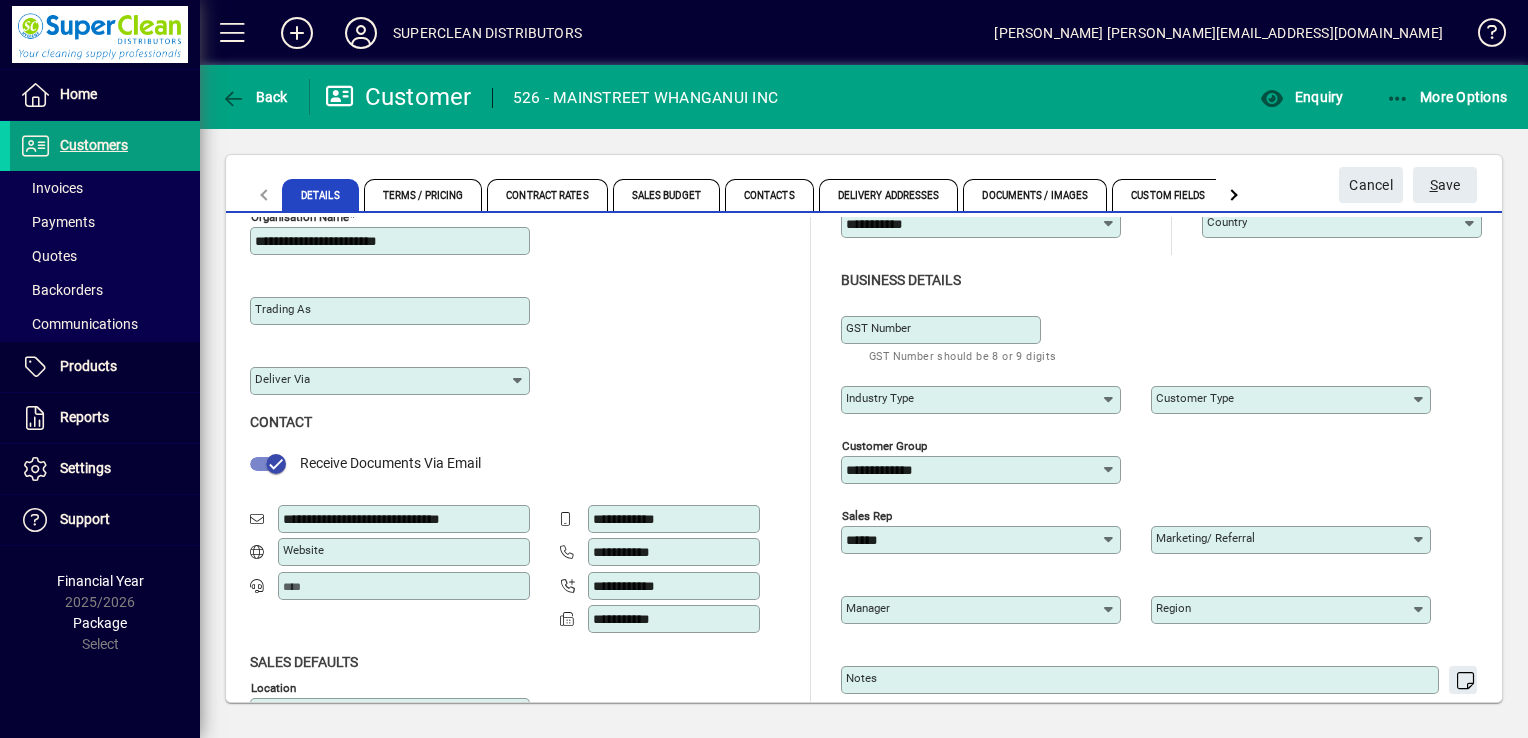 scroll, scrollTop: 198, scrollLeft: 0, axis: vertical 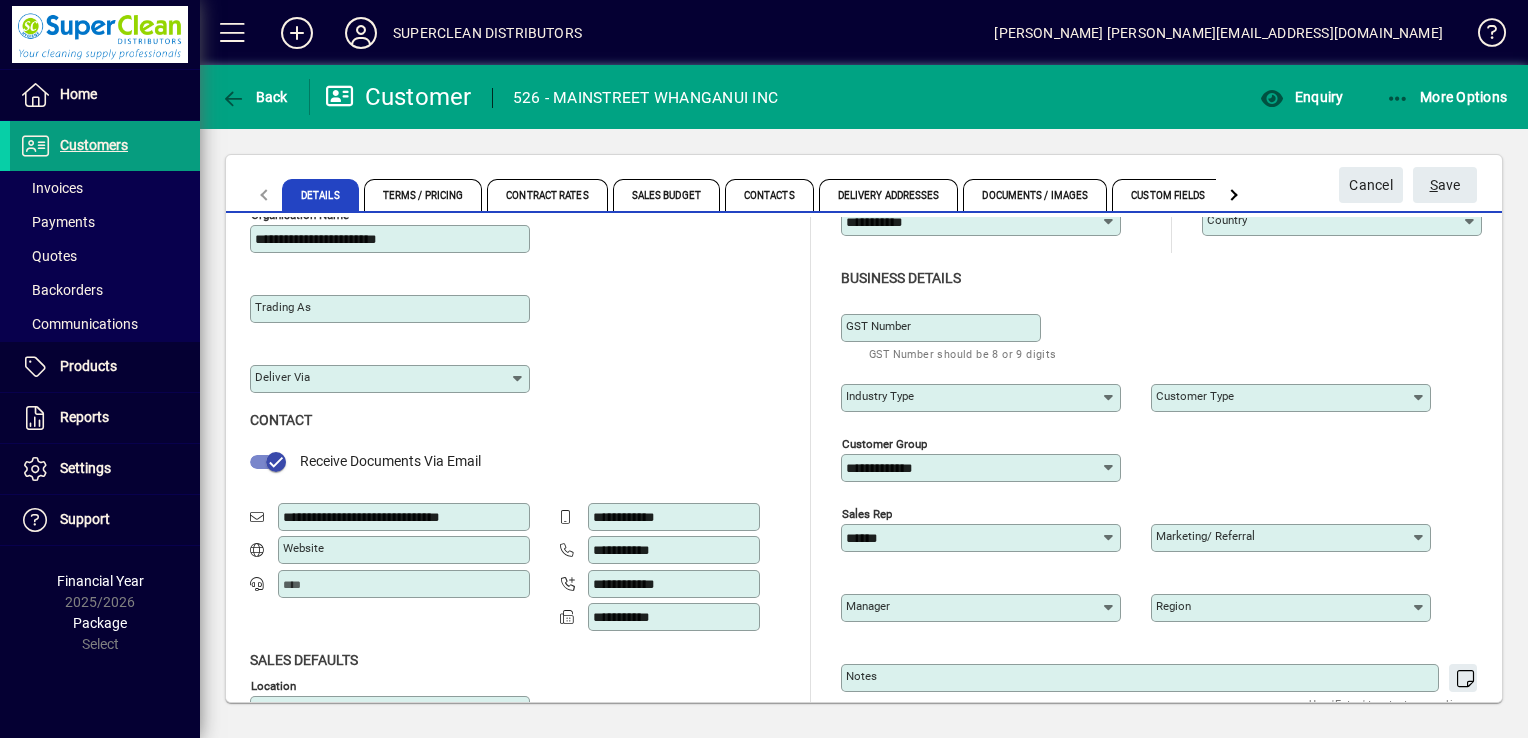 click 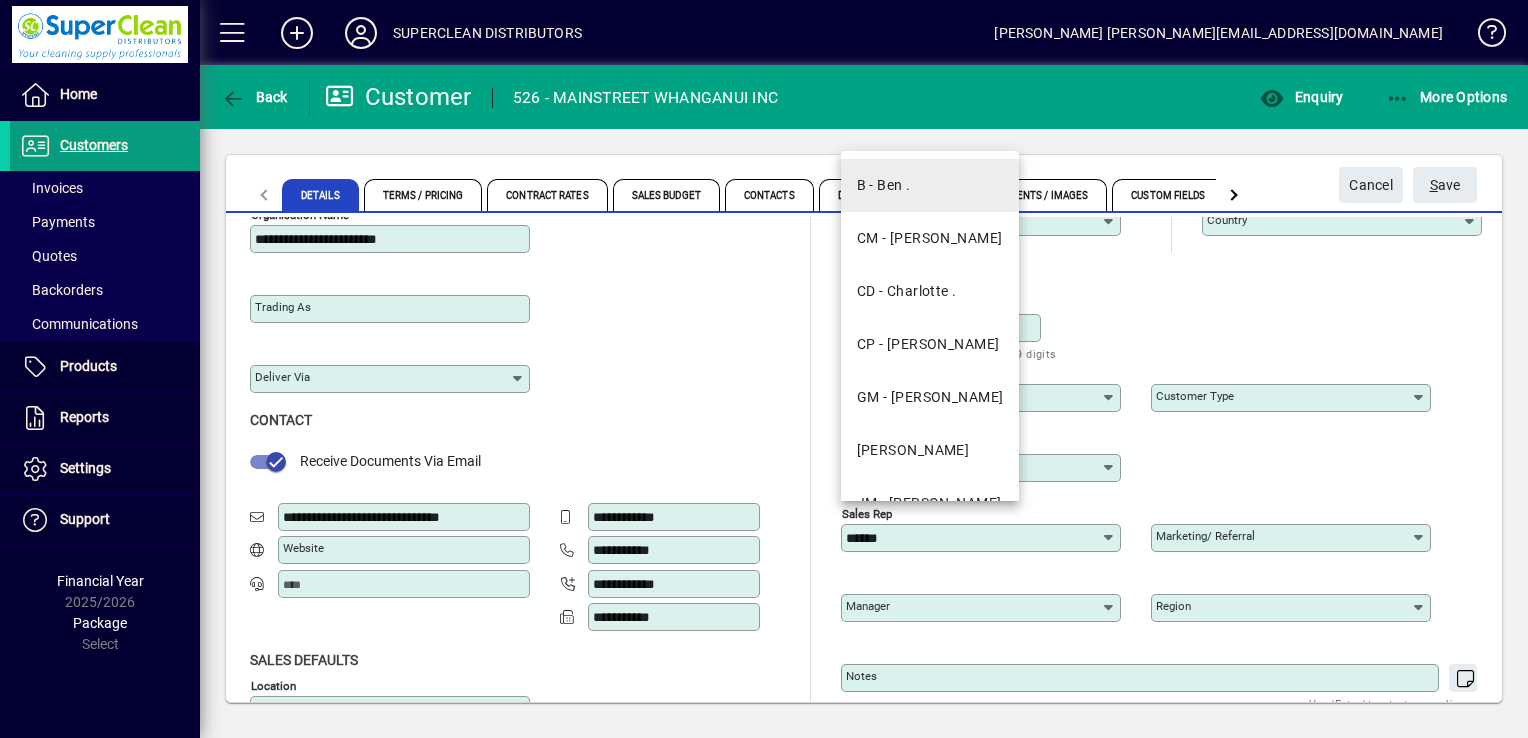 click on "B - Ben ." at bounding box center [930, 185] 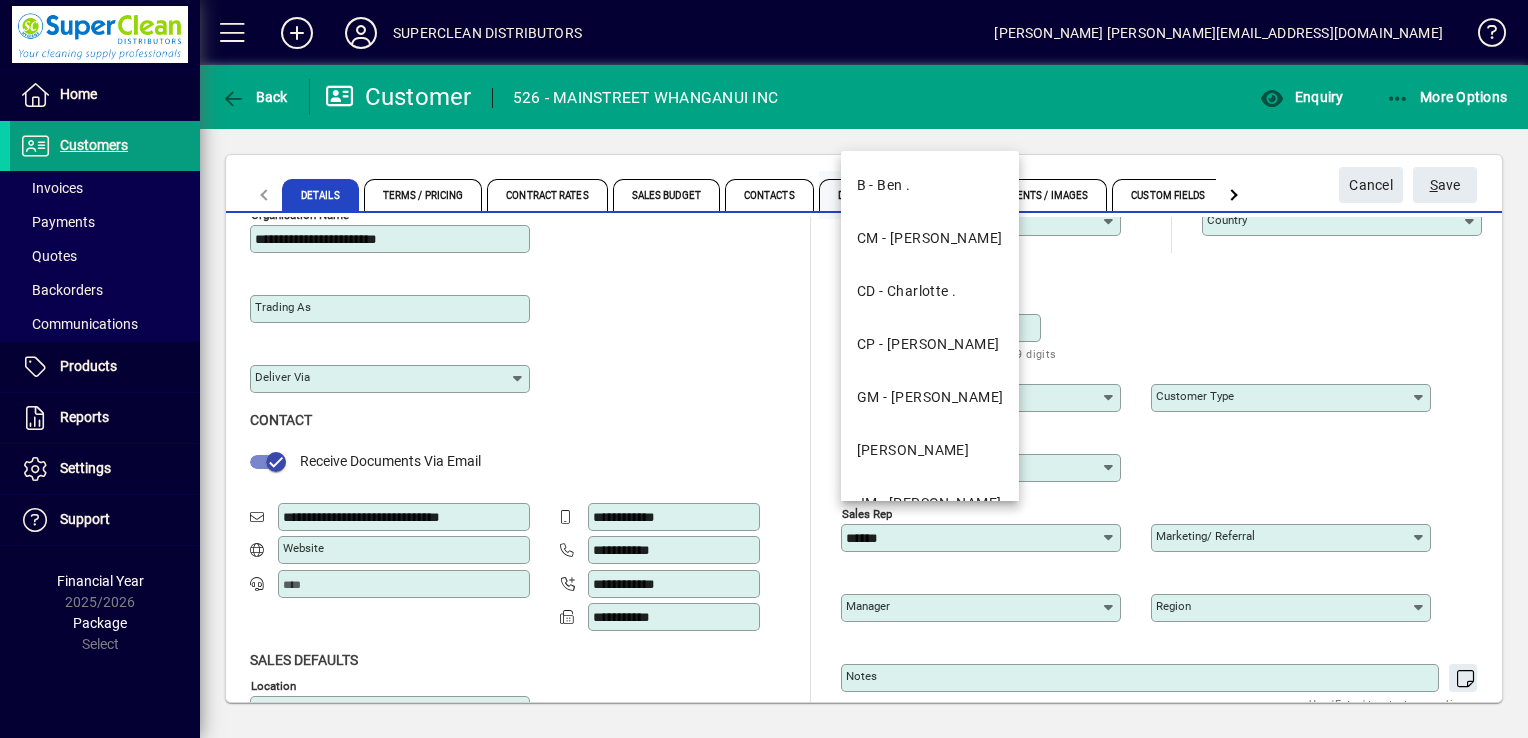 type on "*********" 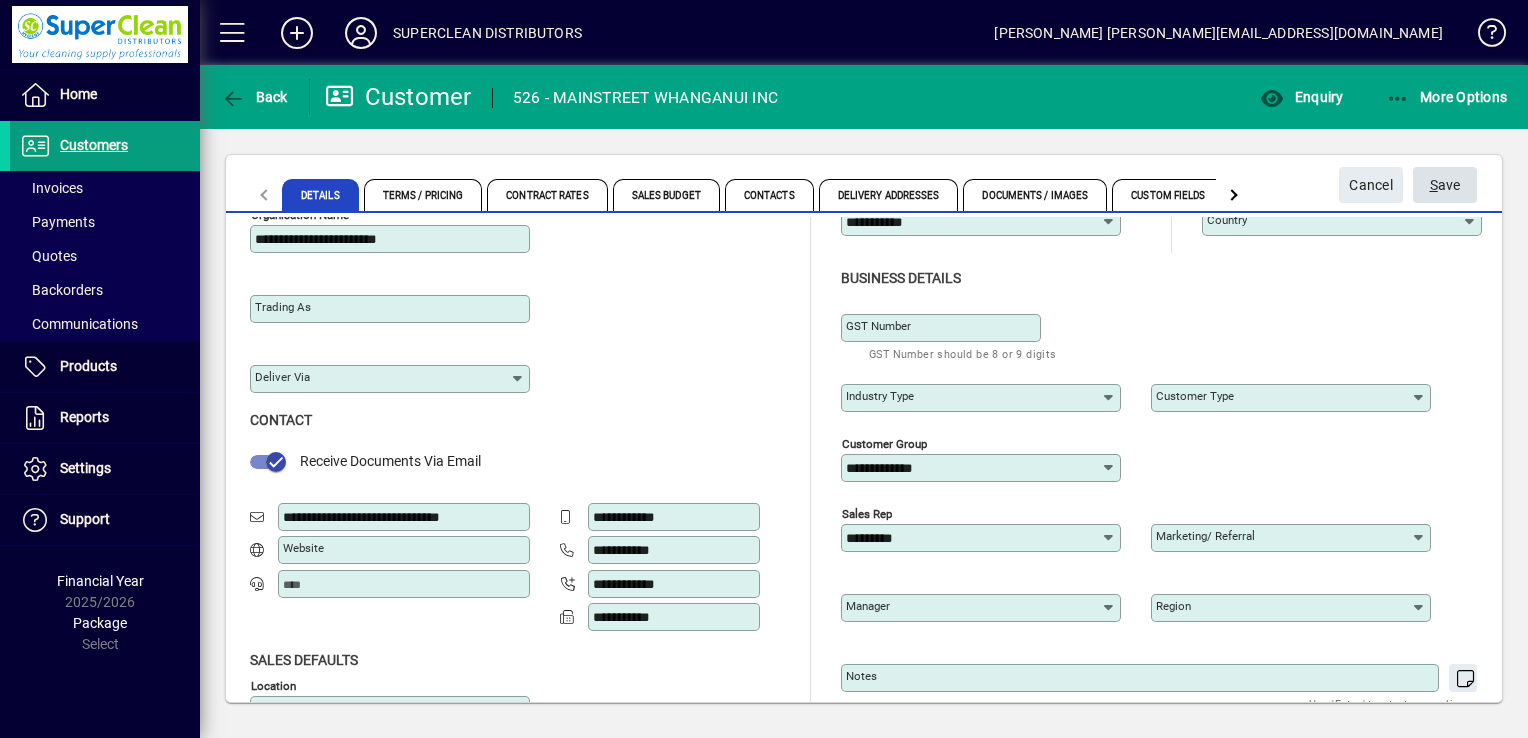 click on "S ave" 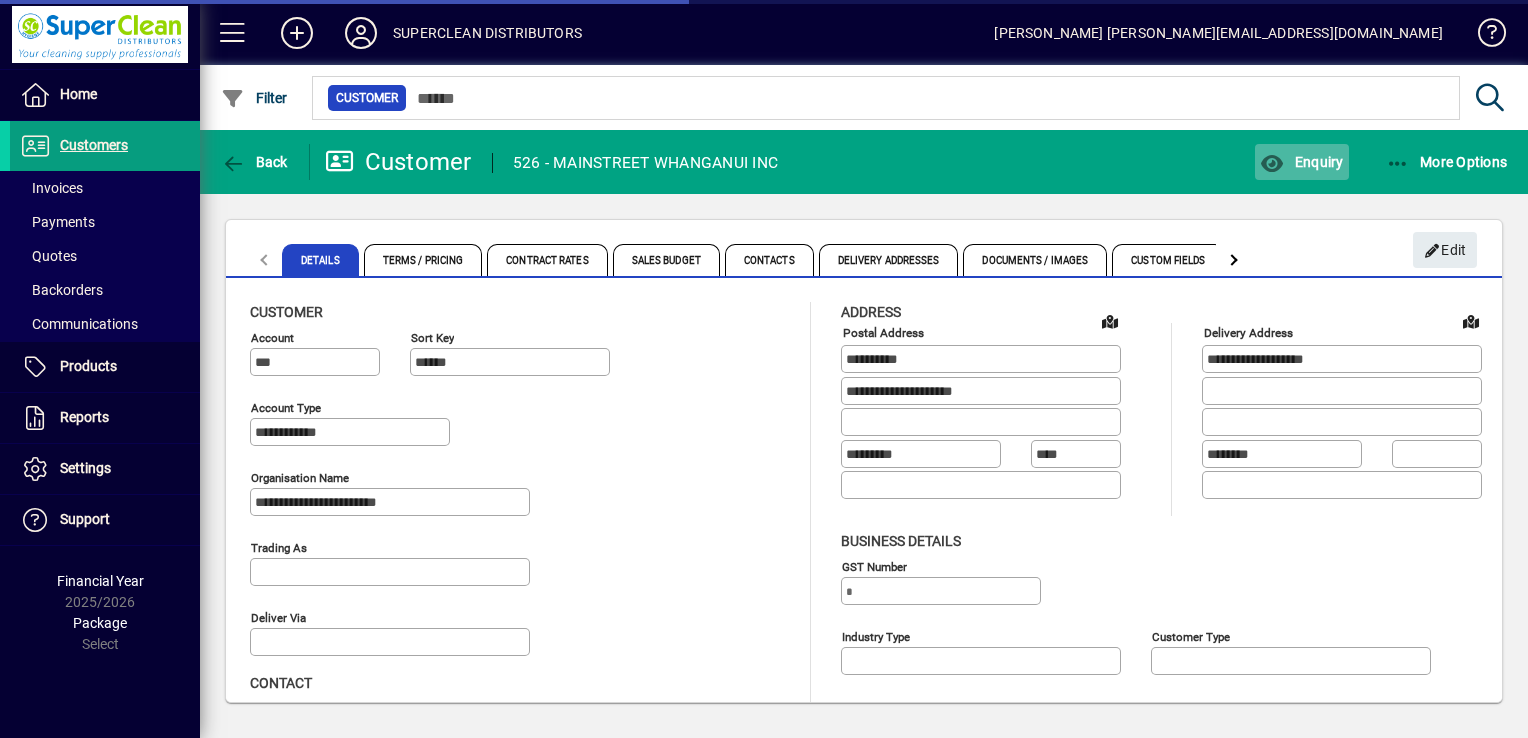 type on "**********" 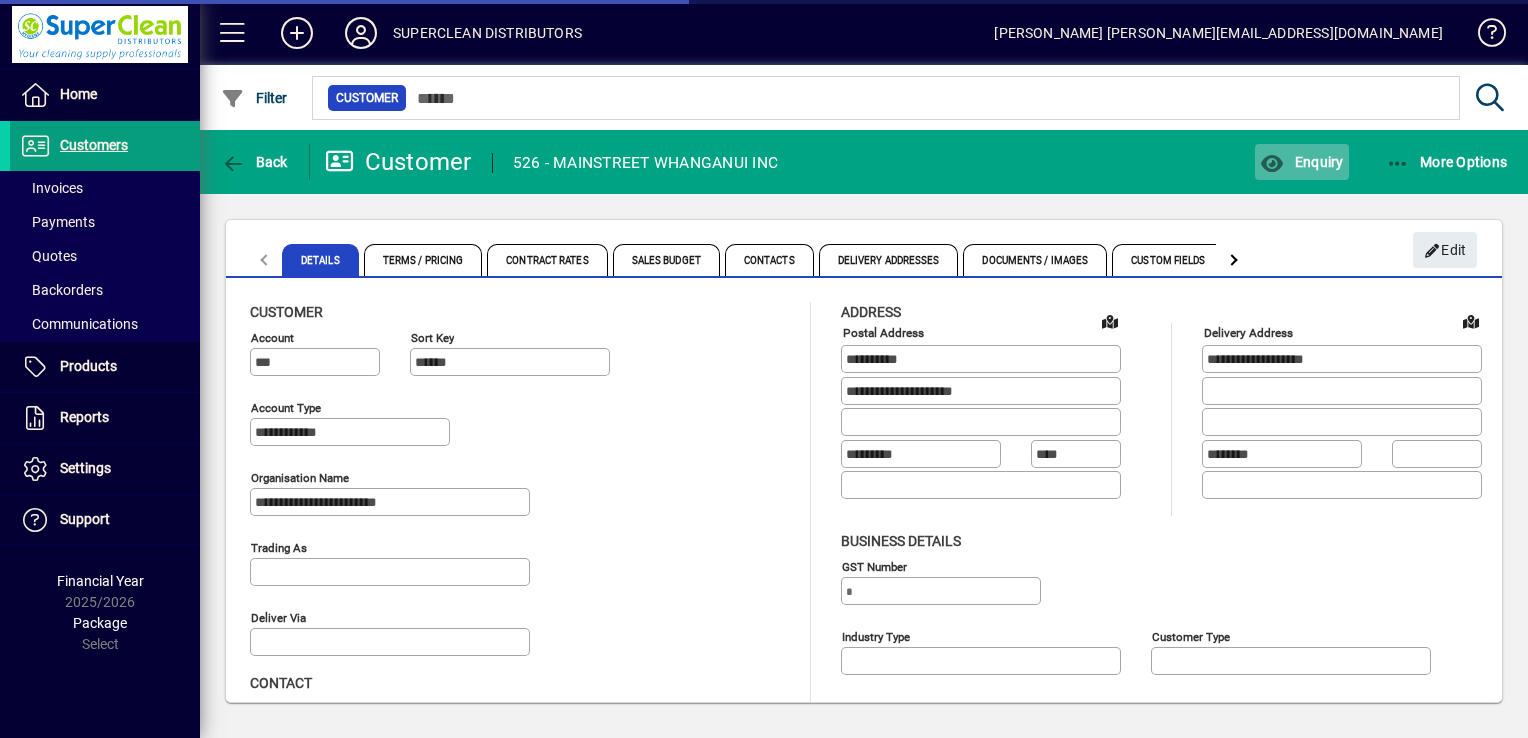 type on "**********" 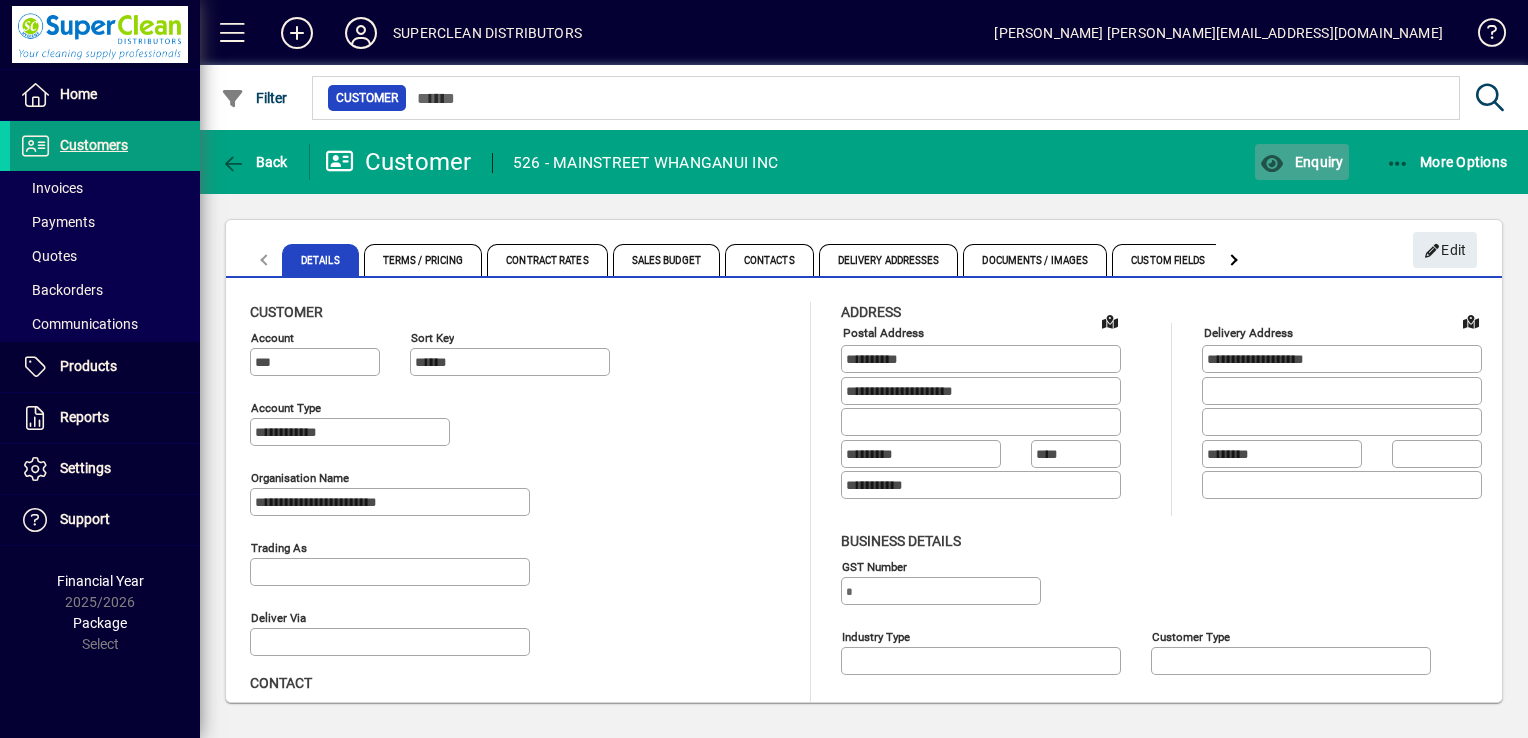 click 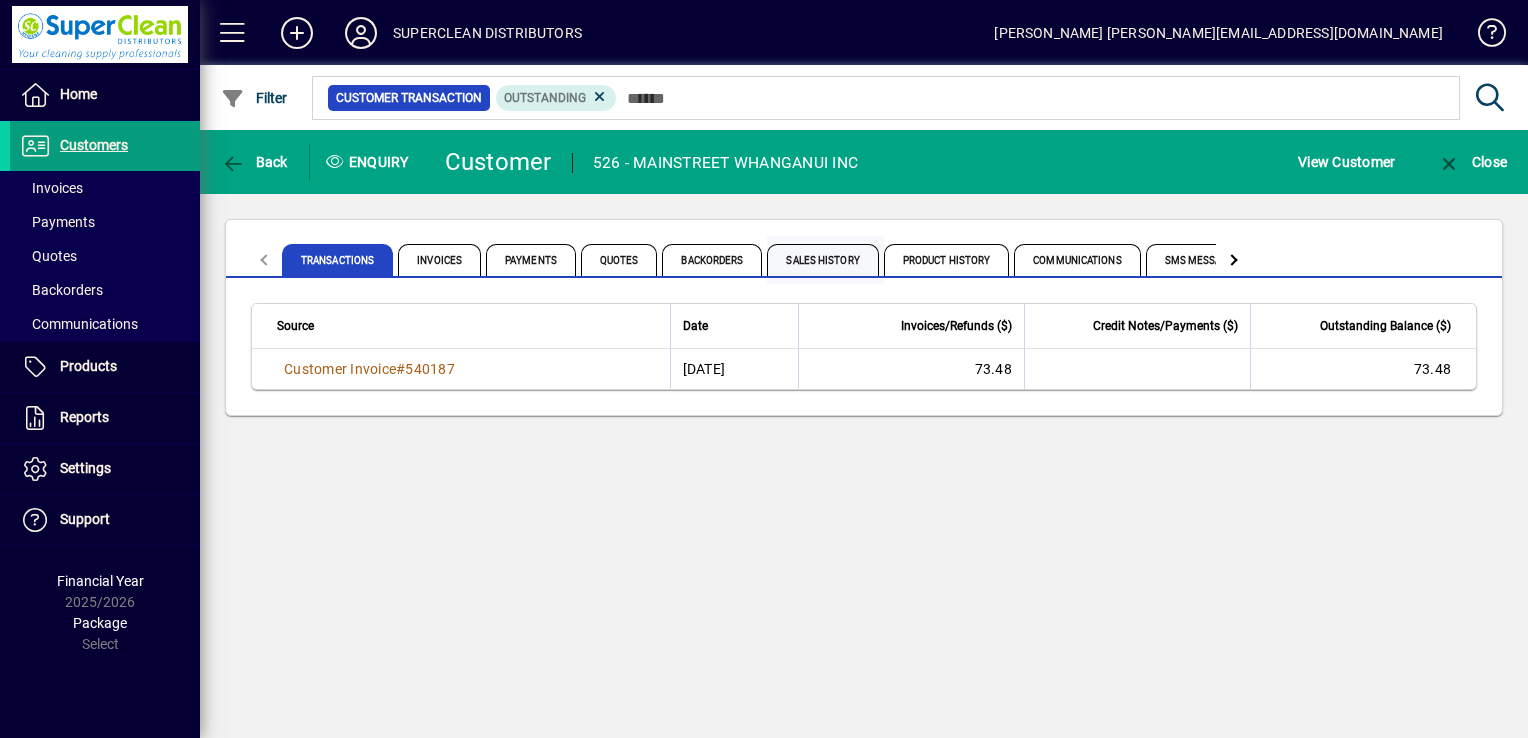 click on "Sales History" at bounding box center (822, 260) 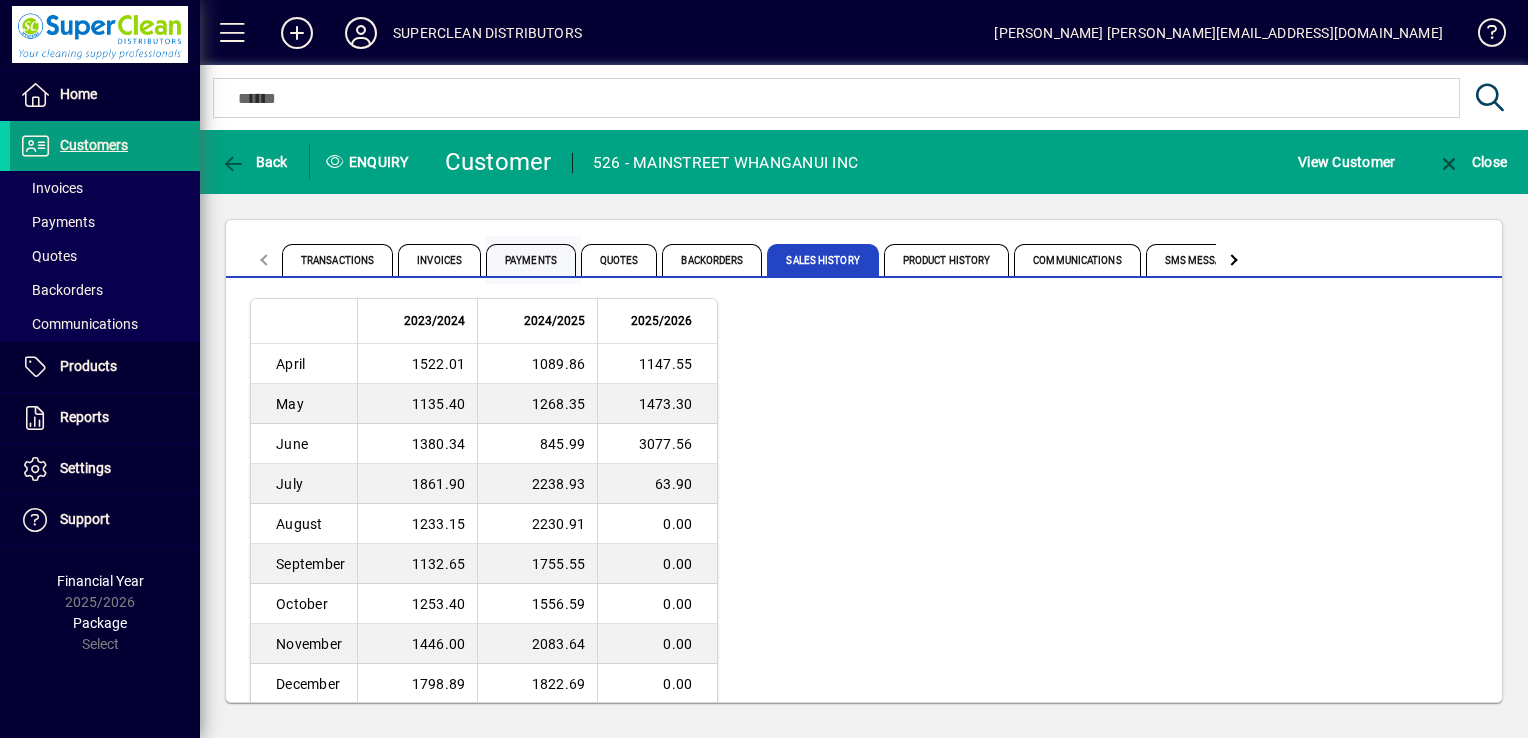 click on "Payments" at bounding box center [531, 260] 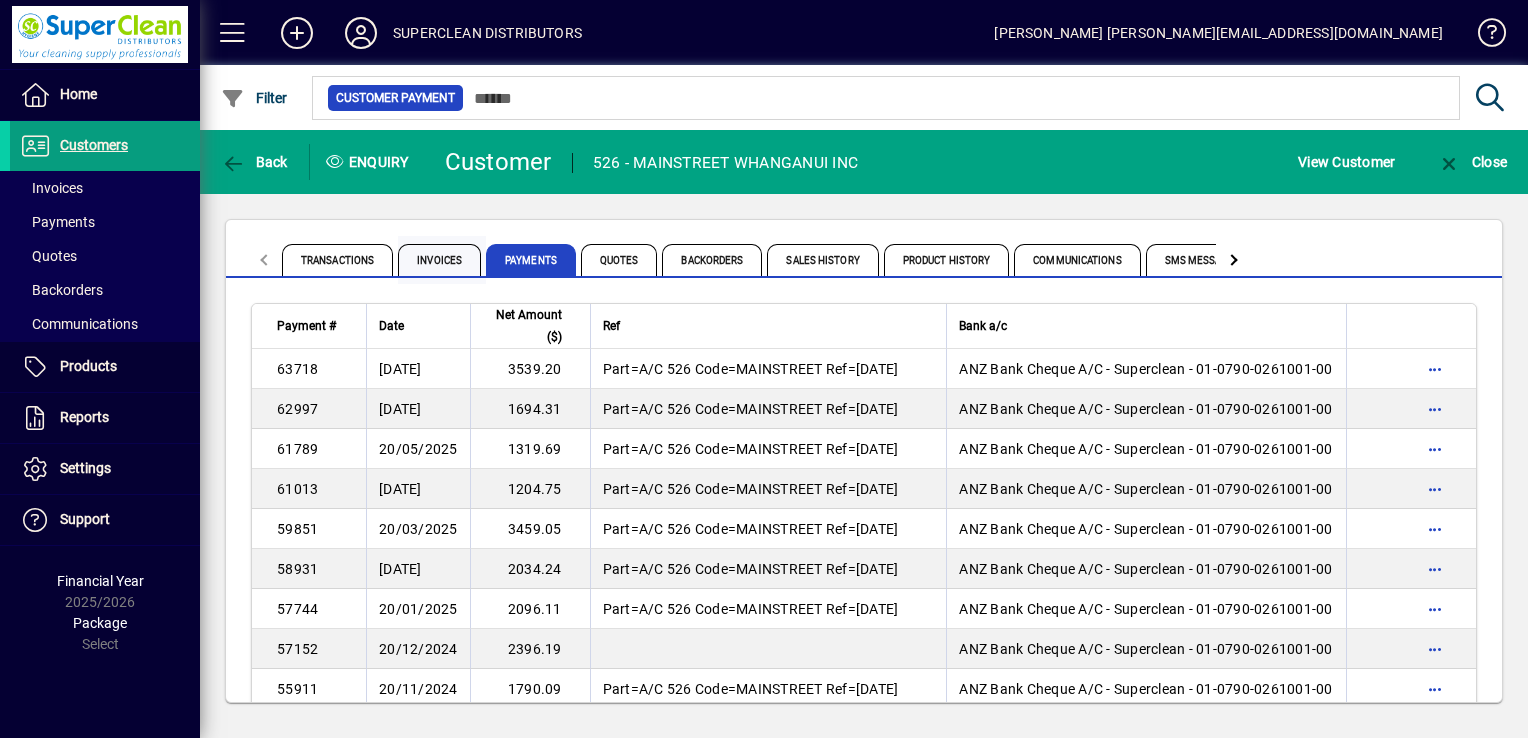 click on "Invoices" at bounding box center (439, 260) 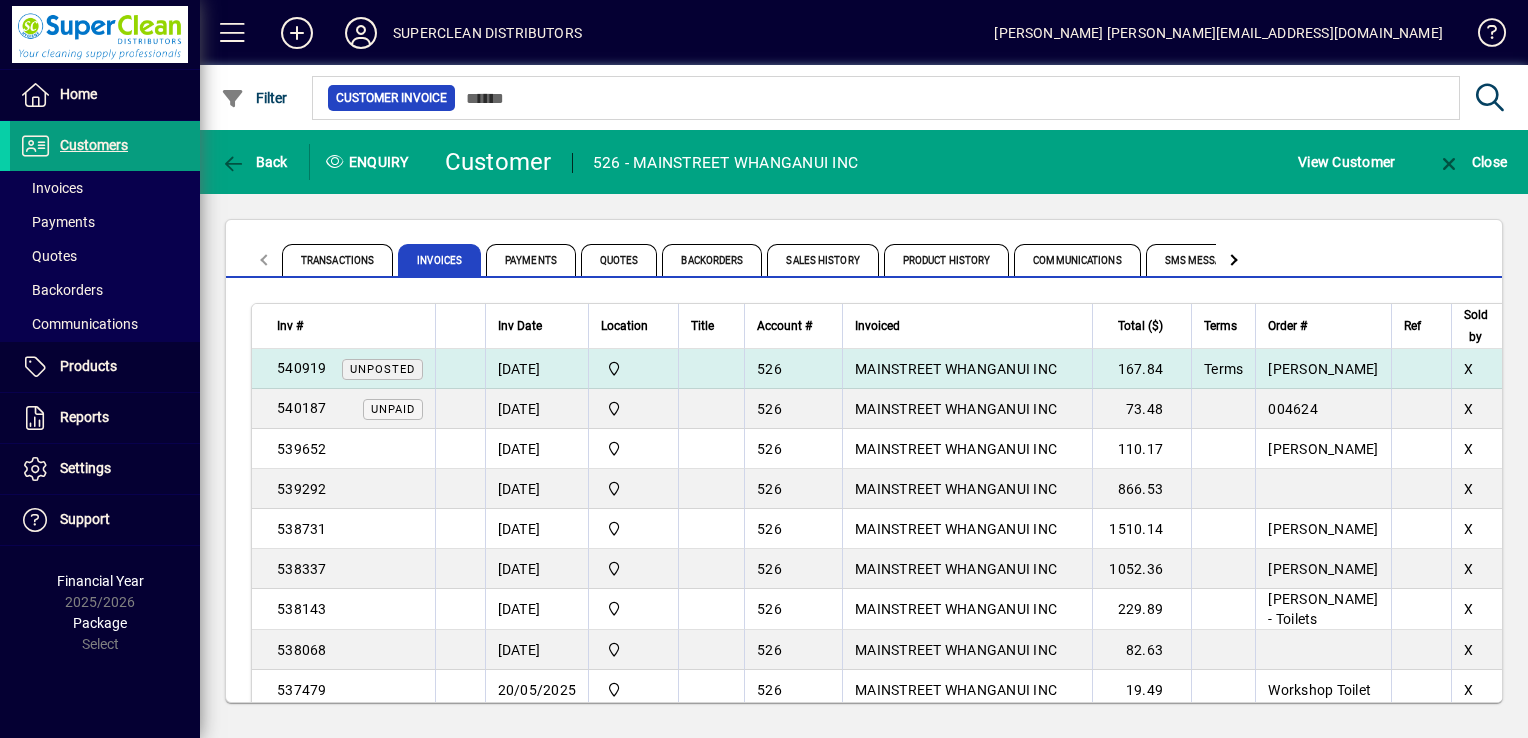click on "526" at bounding box center [793, 369] 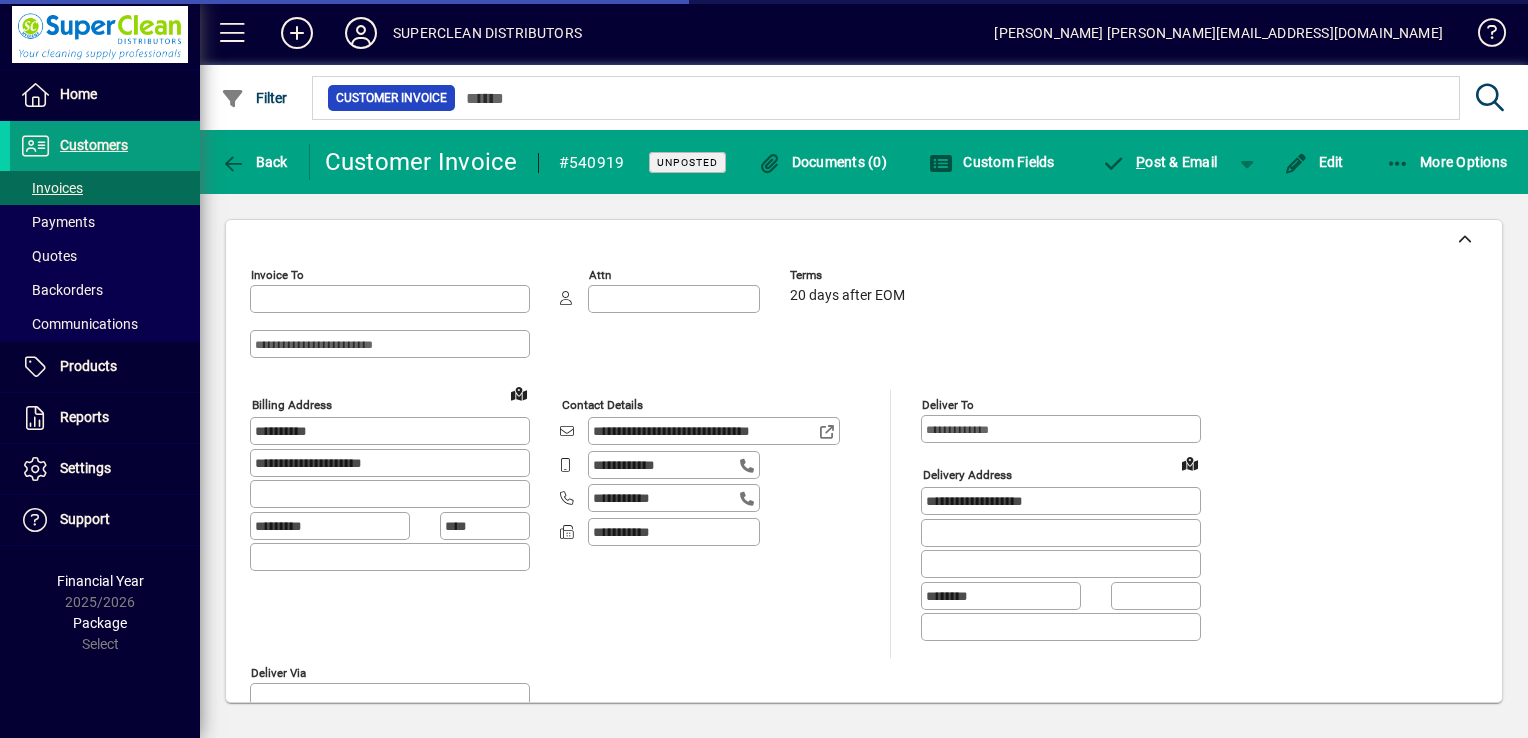 type on "**********" 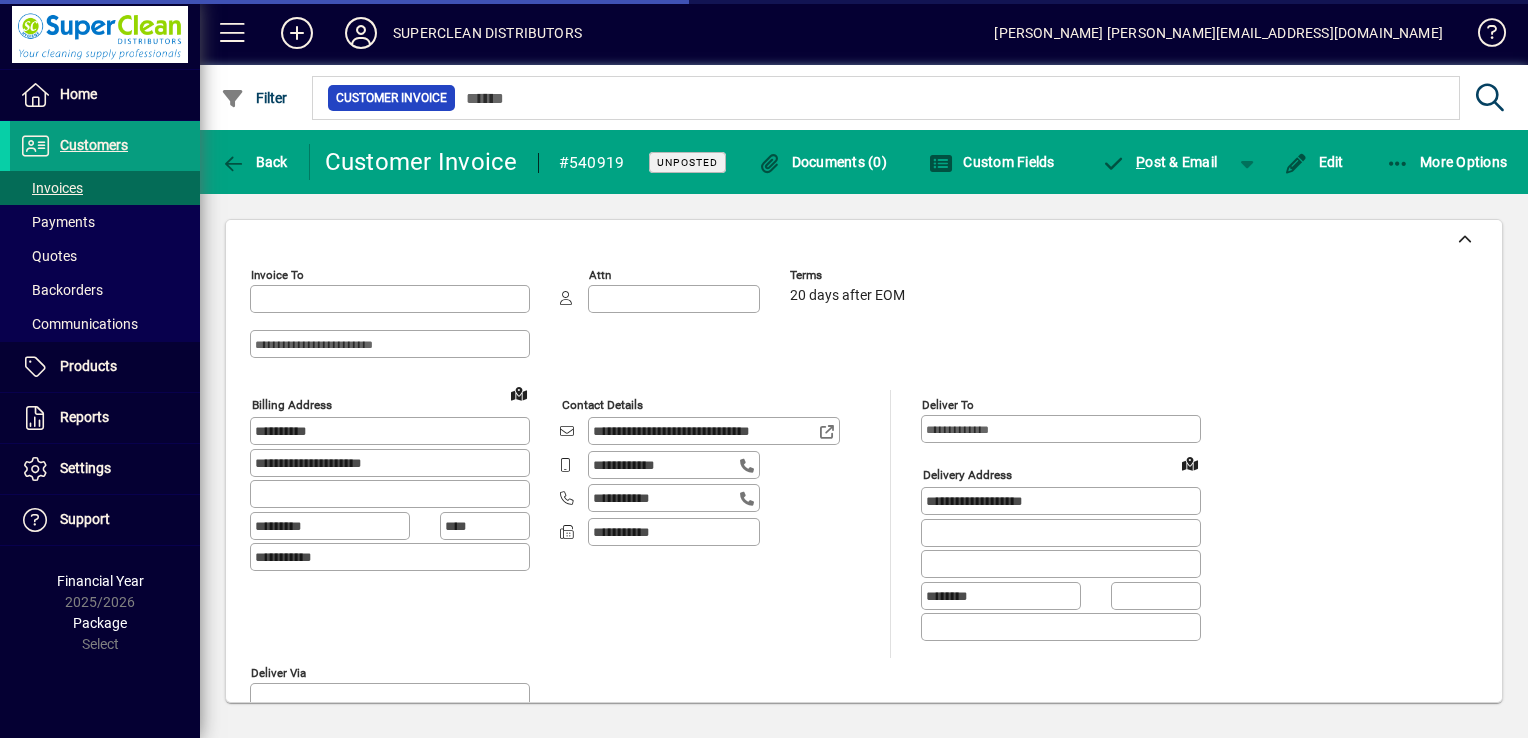 type on "******" 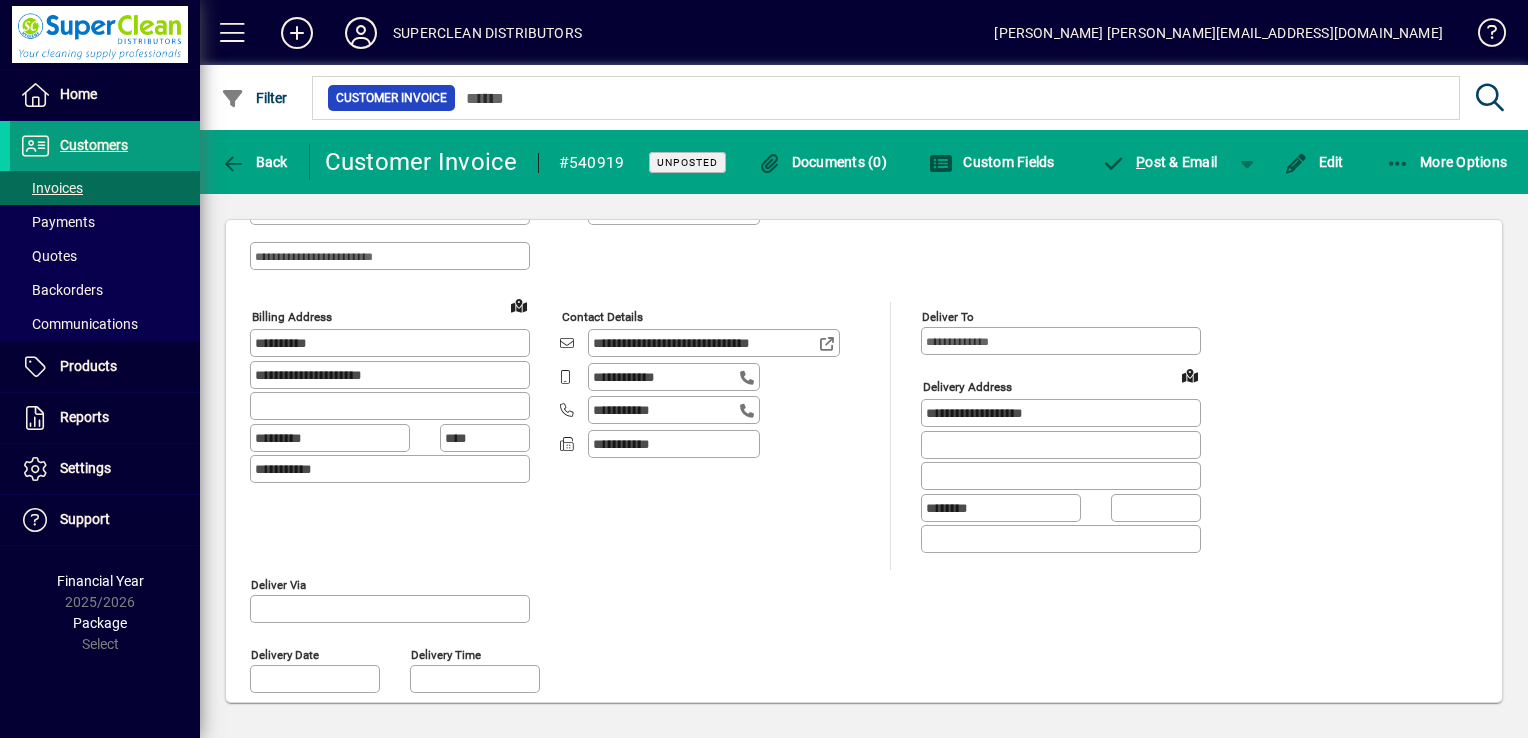 scroll, scrollTop: 0, scrollLeft: 0, axis: both 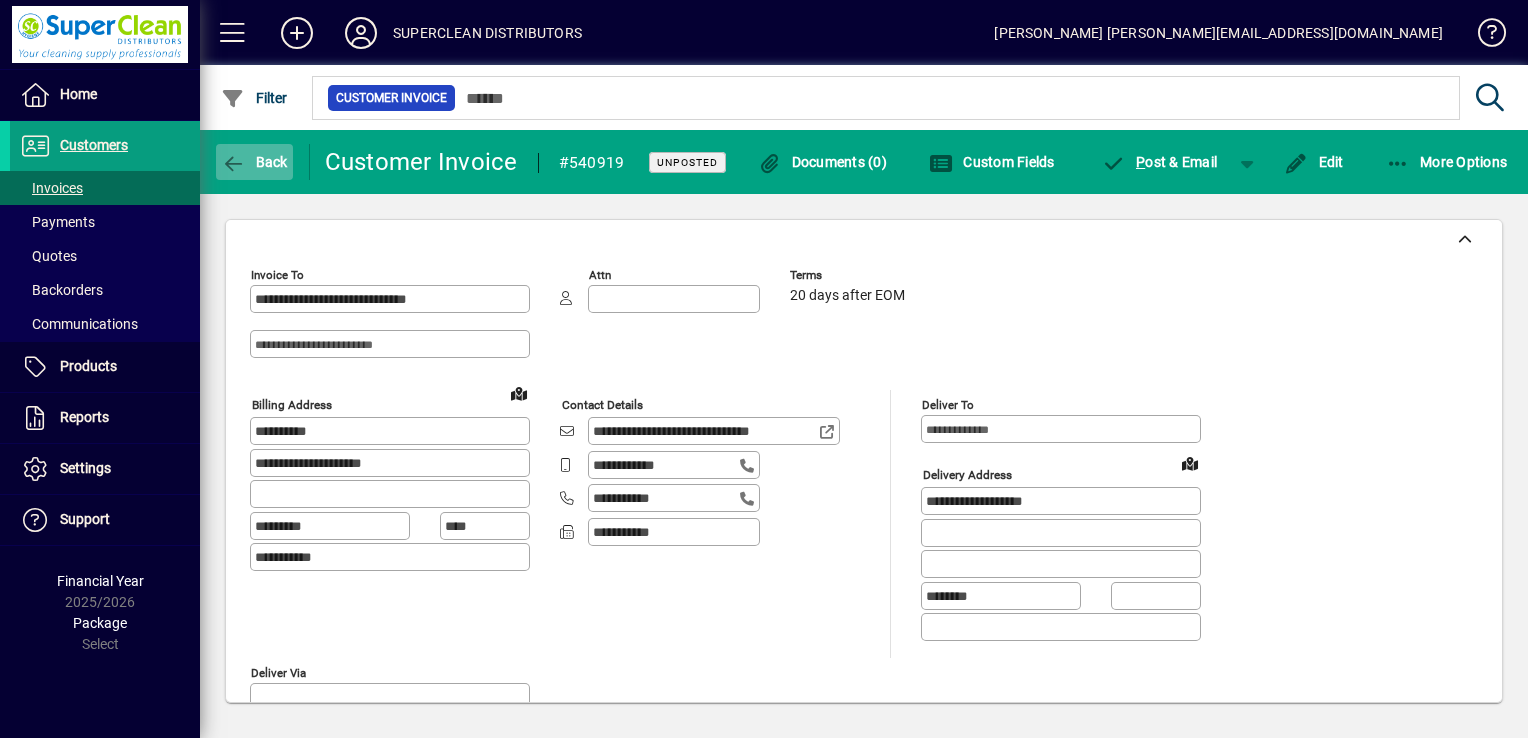 click 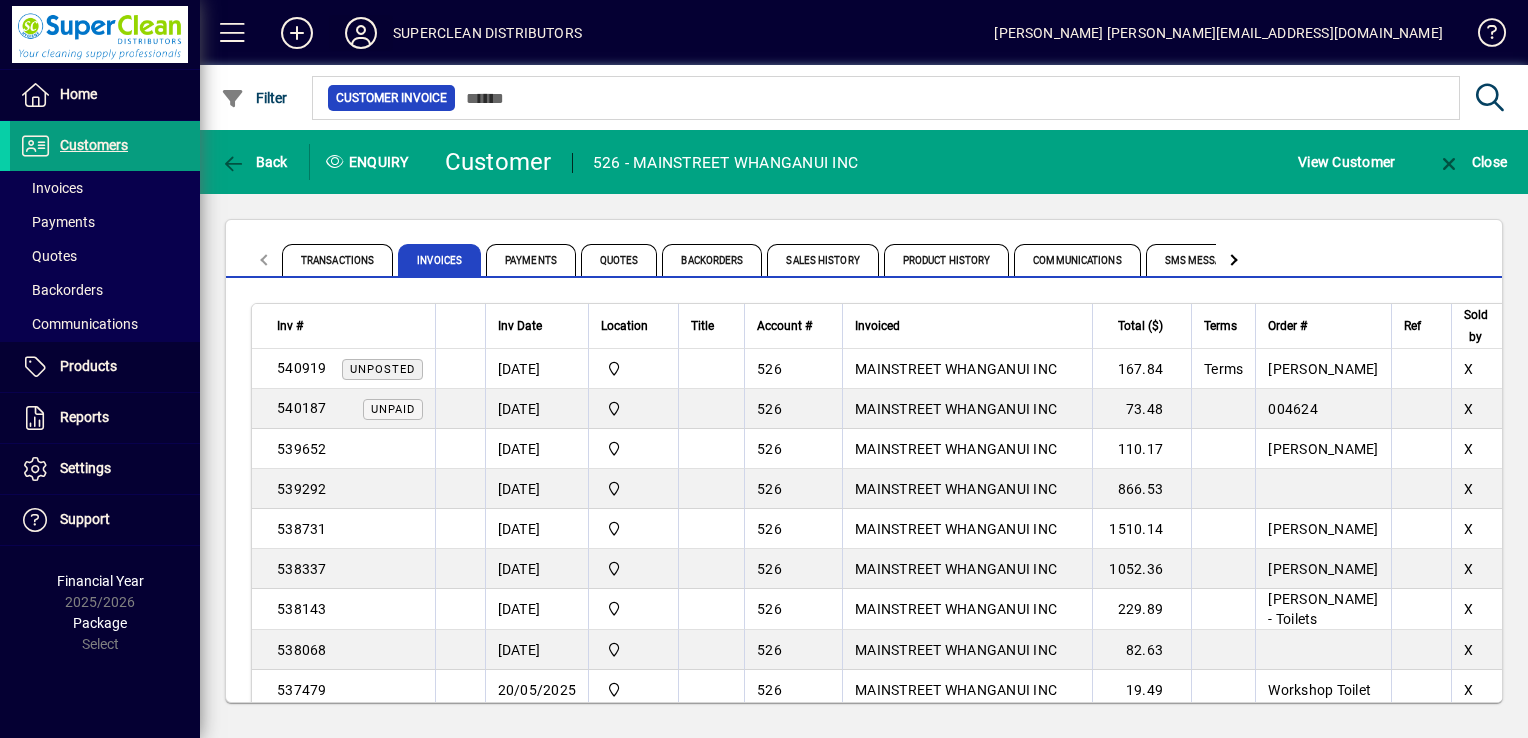 click 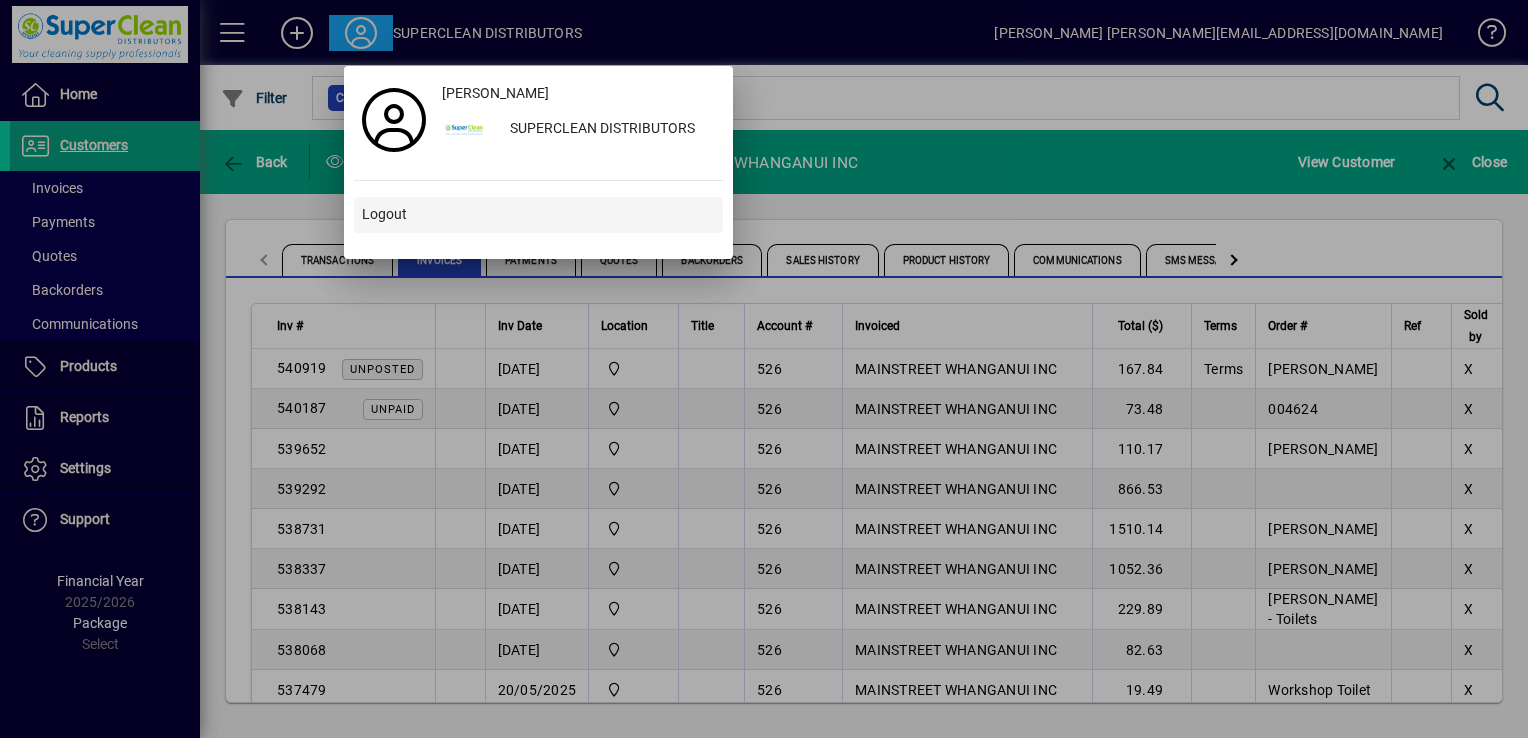 click on "Logout" at bounding box center [384, 214] 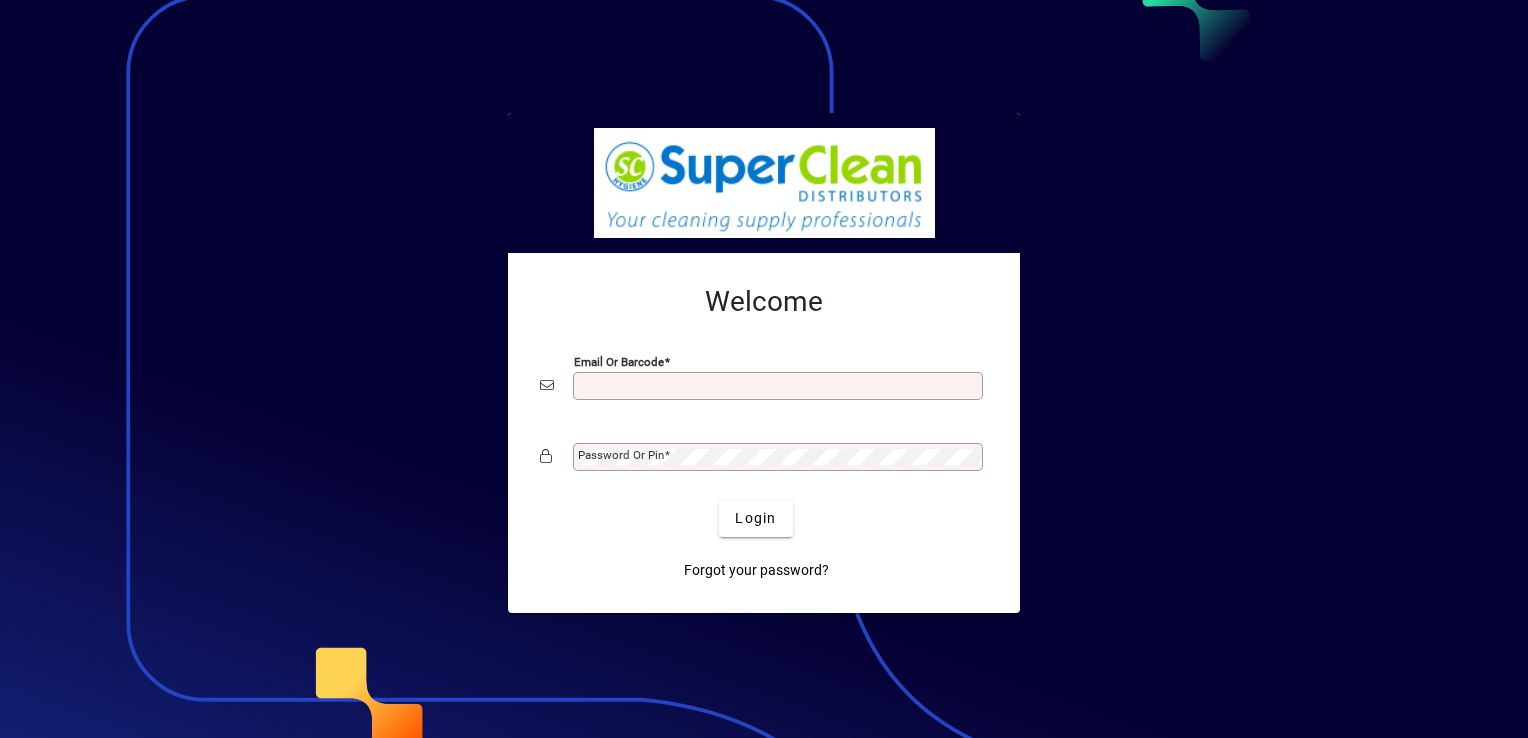 scroll, scrollTop: 0, scrollLeft: 0, axis: both 